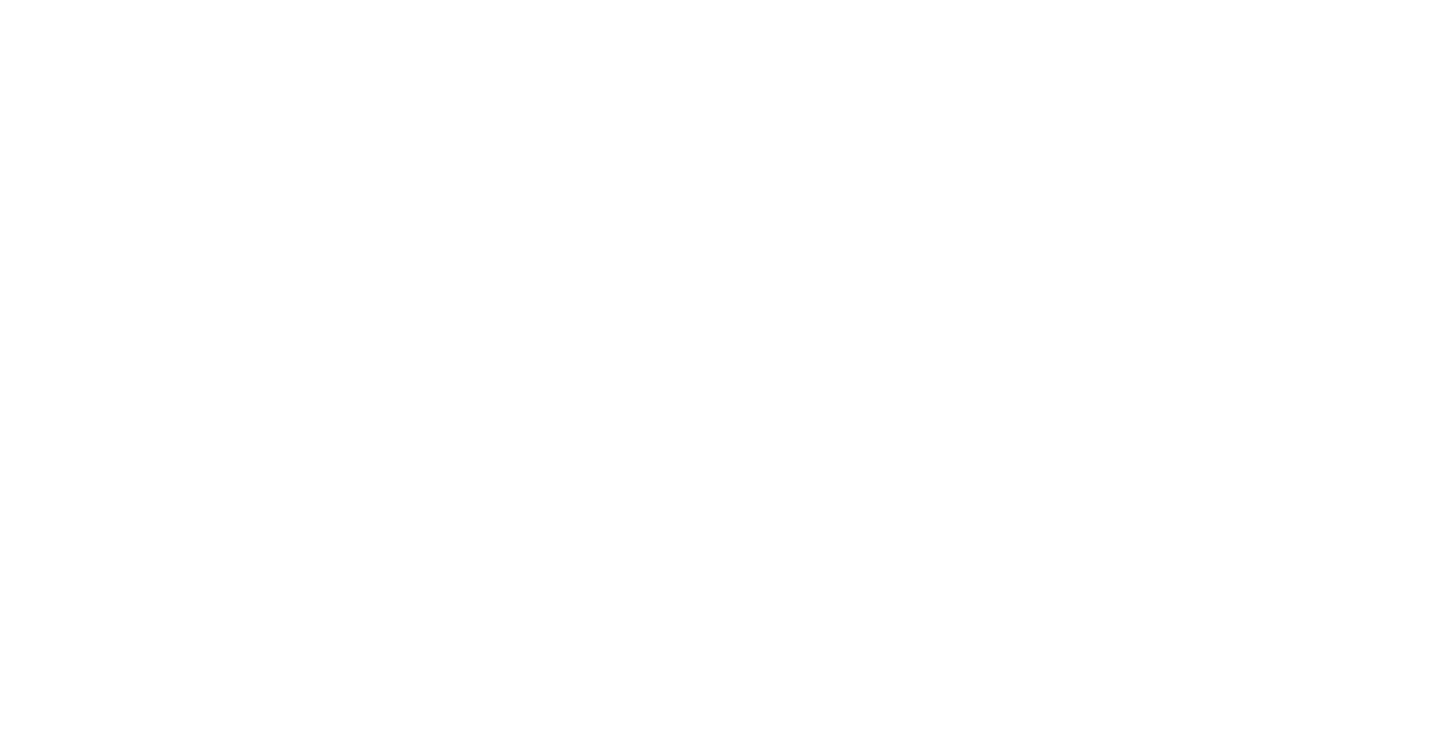 scroll, scrollTop: 0, scrollLeft: 0, axis: both 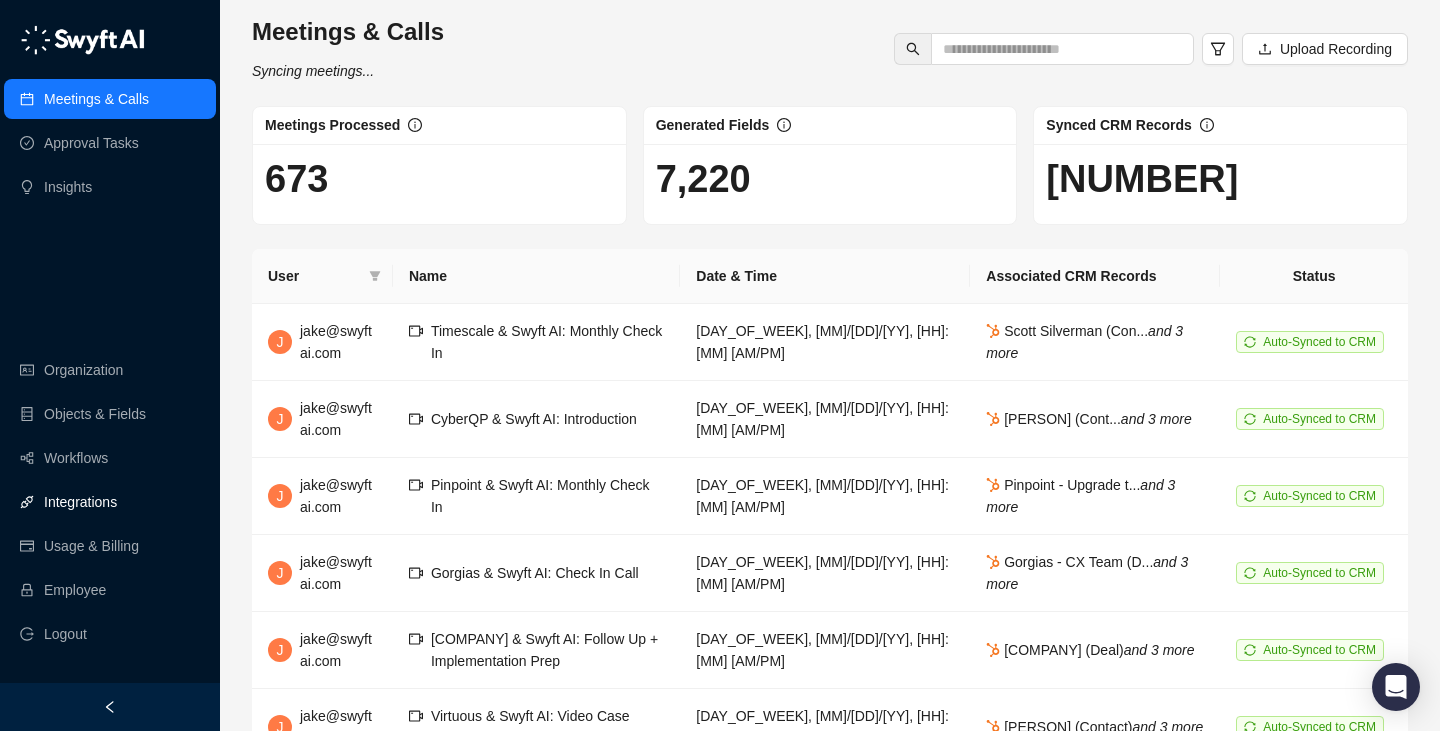 click on "Integrations" at bounding box center (80, 502) 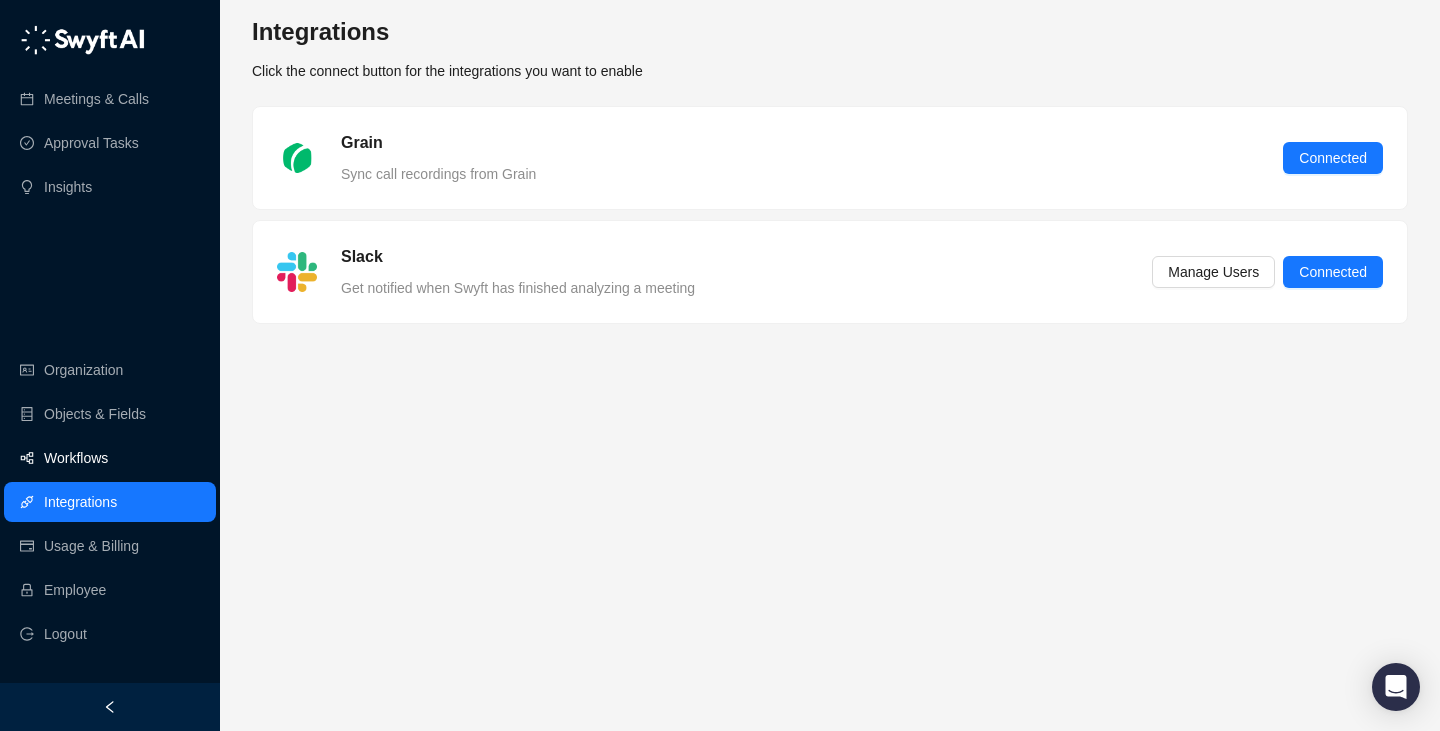 click on "Workflows" at bounding box center (76, 458) 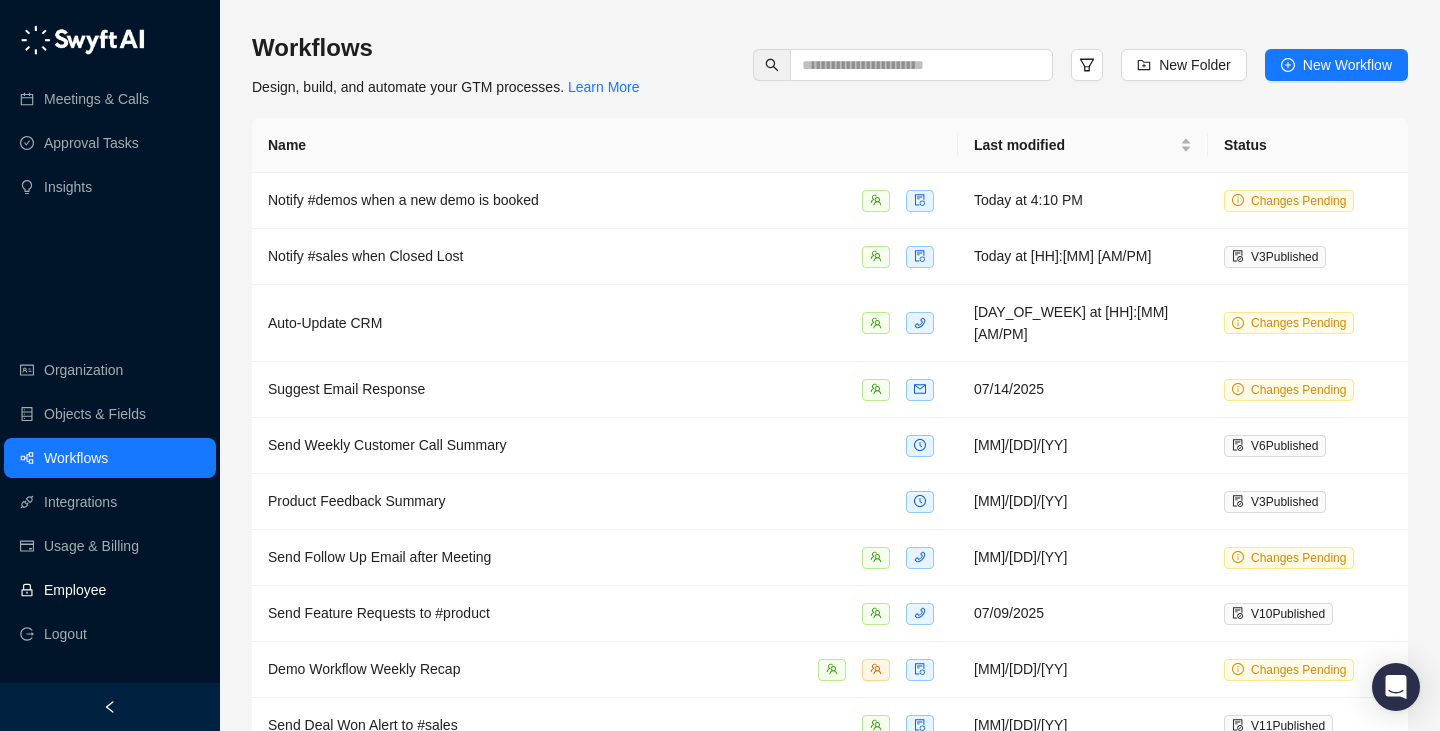 click on "Employee" at bounding box center [75, 590] 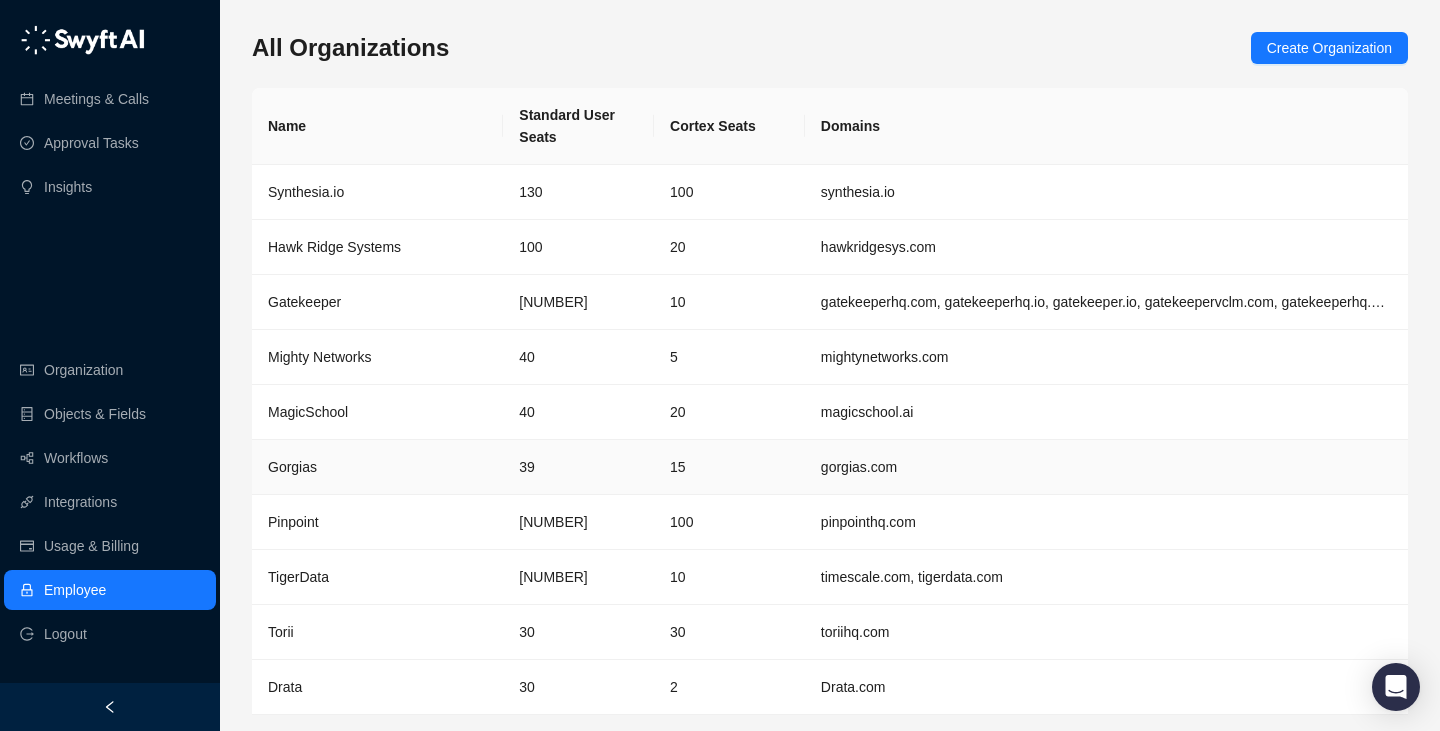 scroll, scrollTop: 64, scrollLeft: 0, axis: vertical 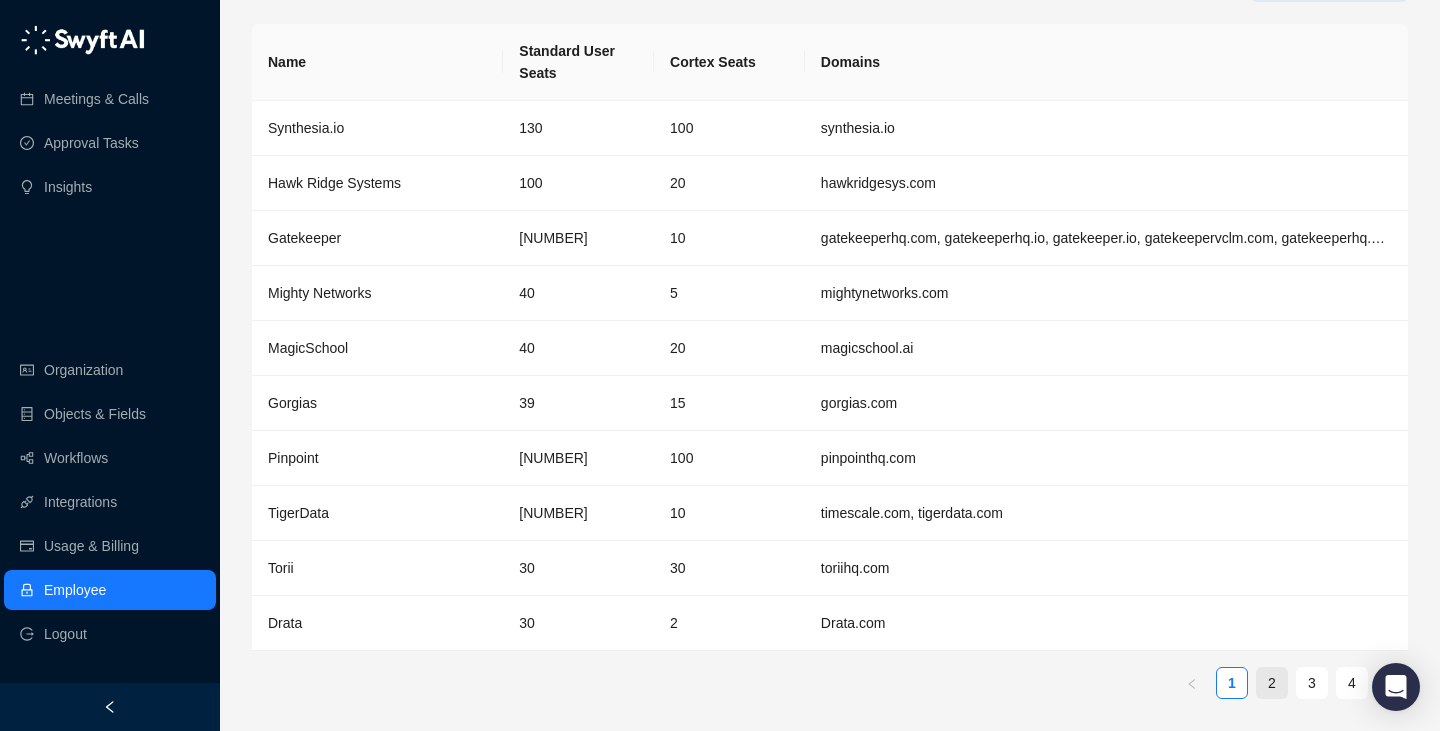 click on "2" at bounding box center [1272, 683] 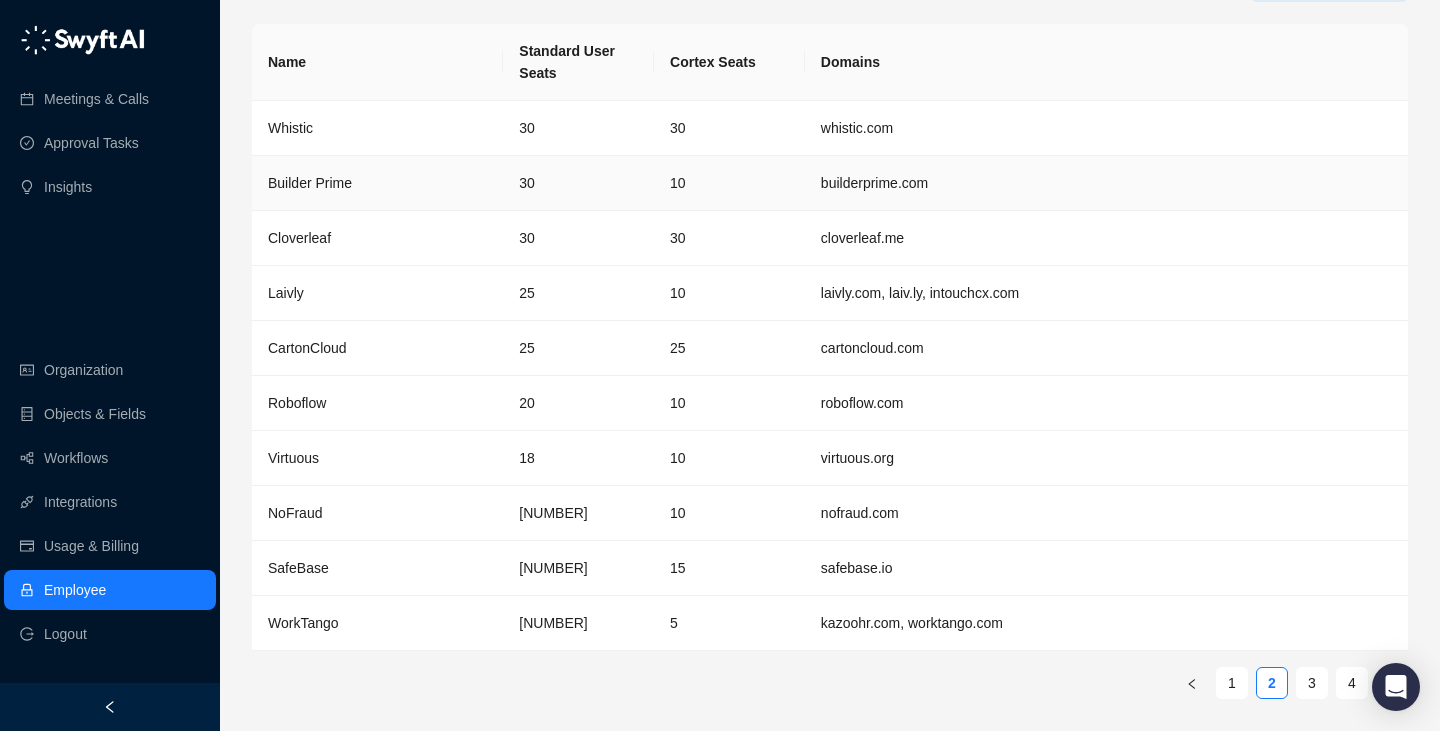 click on "30" at bounding box center [578, 183] 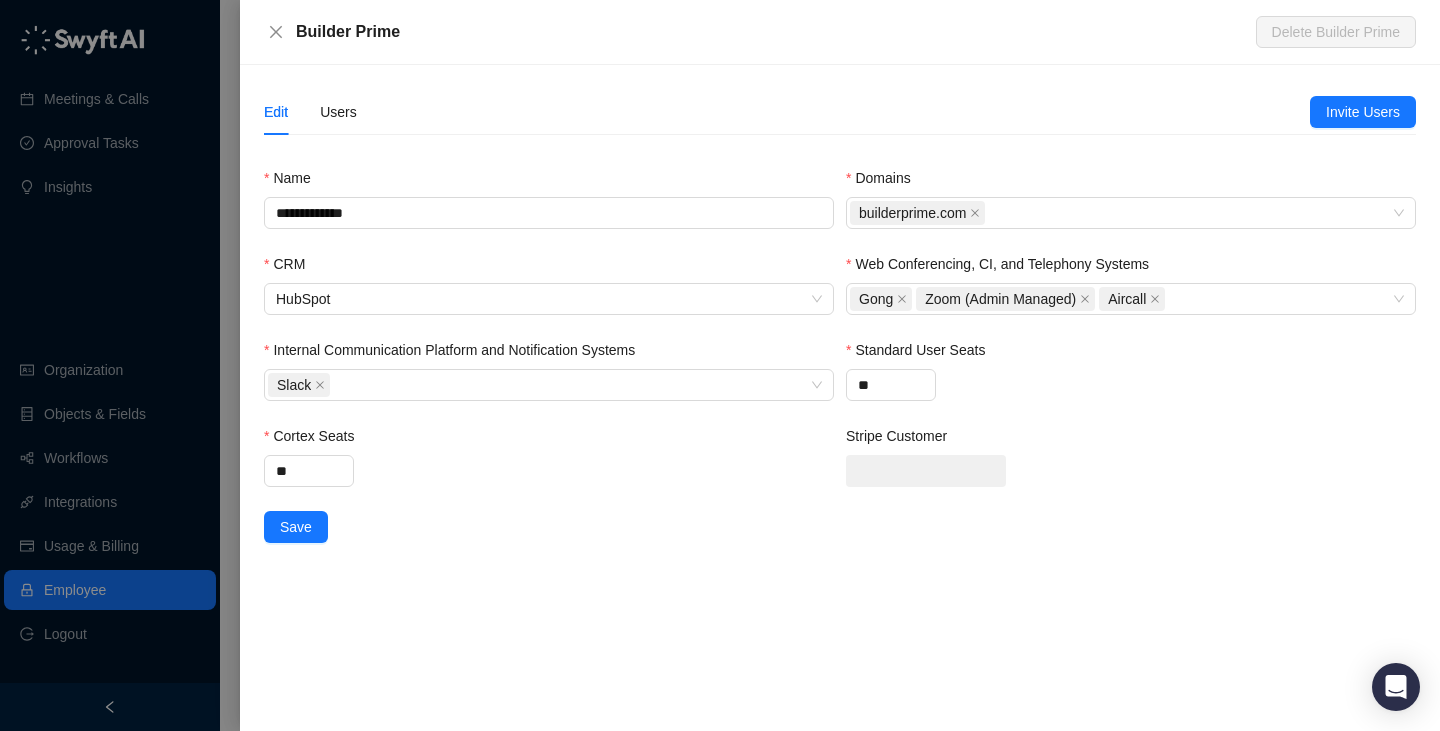 click on "**********" at bounding box center (840, 398) 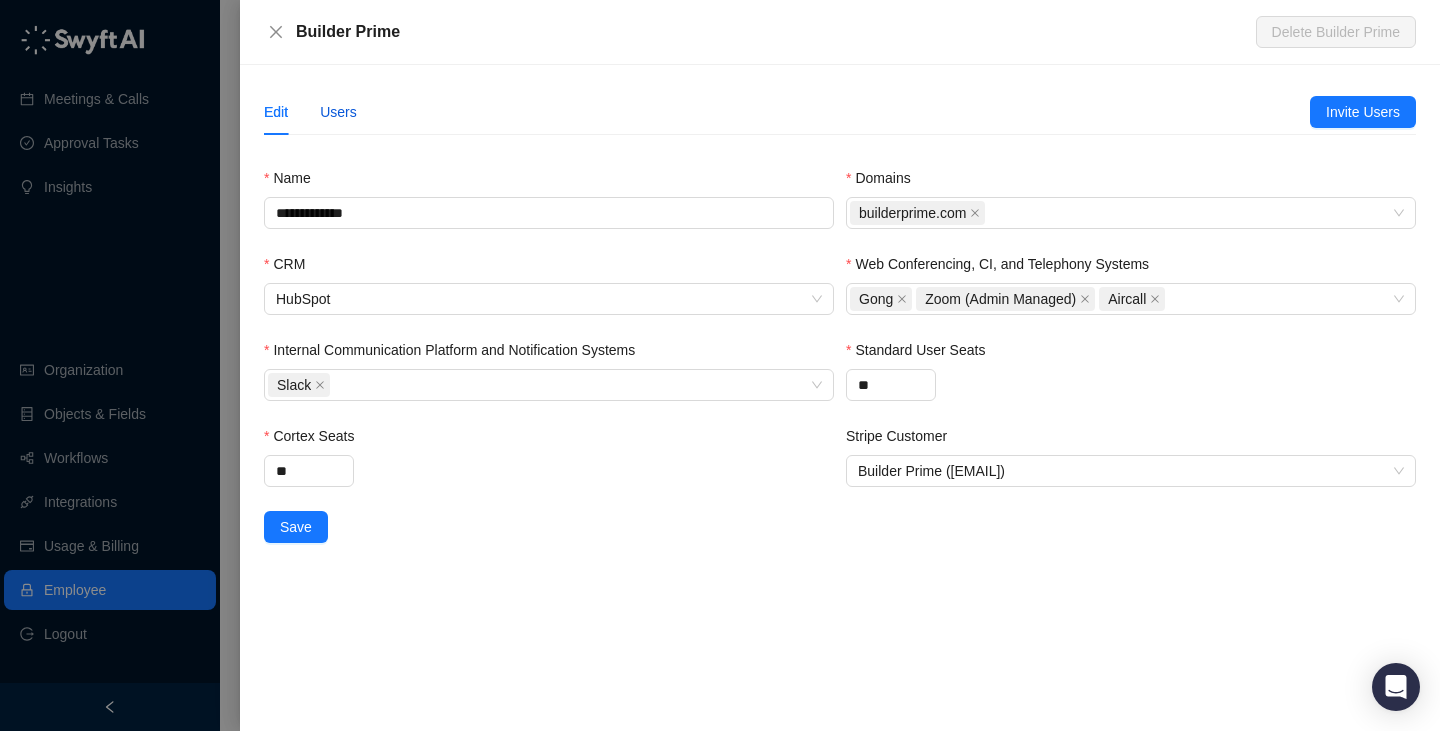 click on "Users" at bounding box center [338, 112] 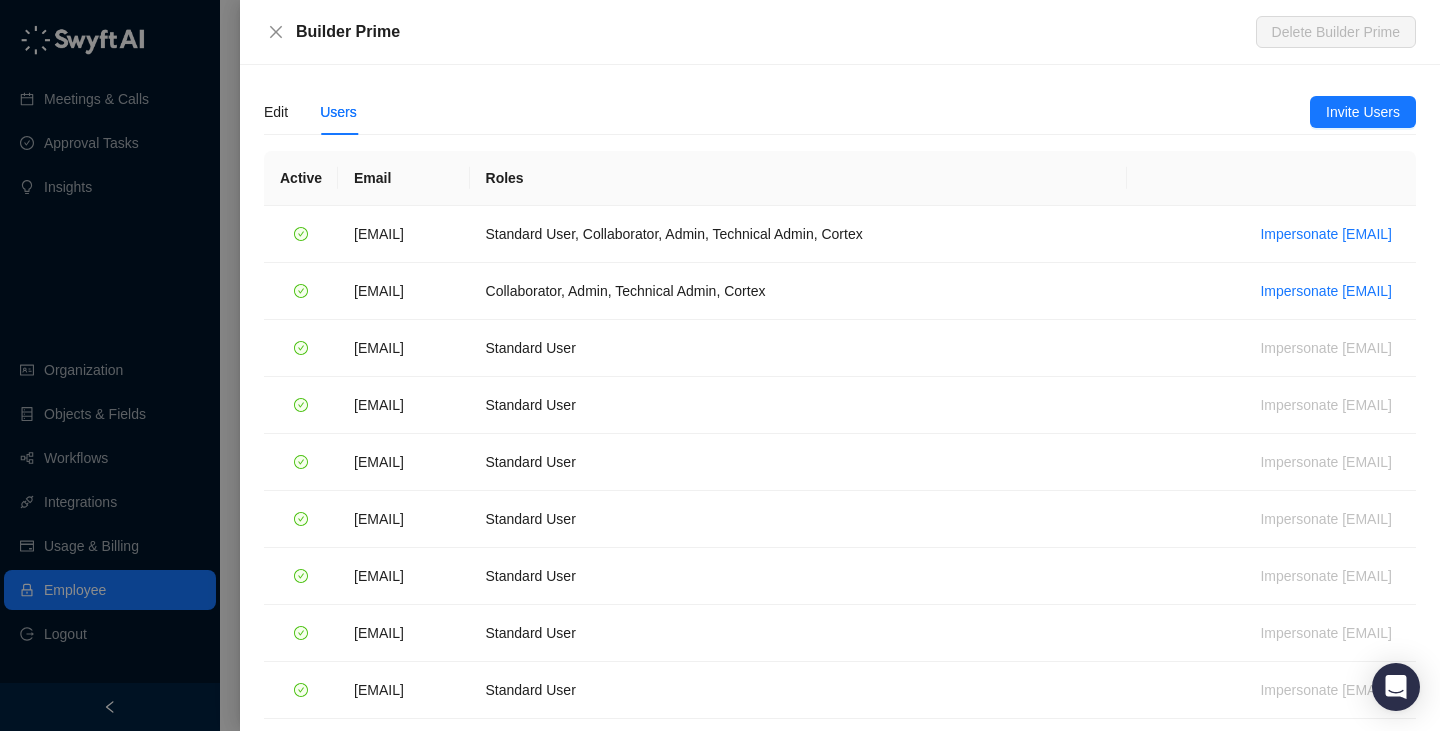 click at bounding box center [720, 365] 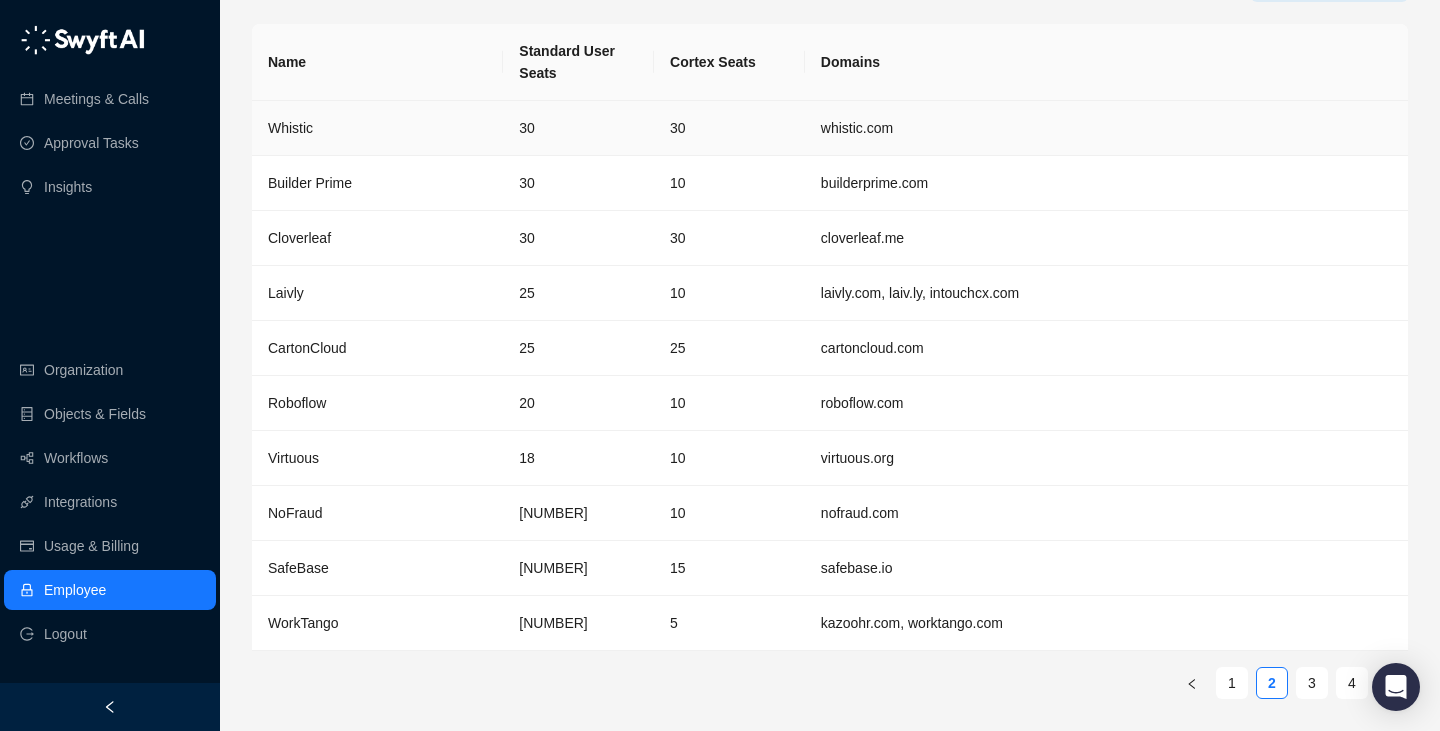 click on "30" at bounding box center [578, 128] 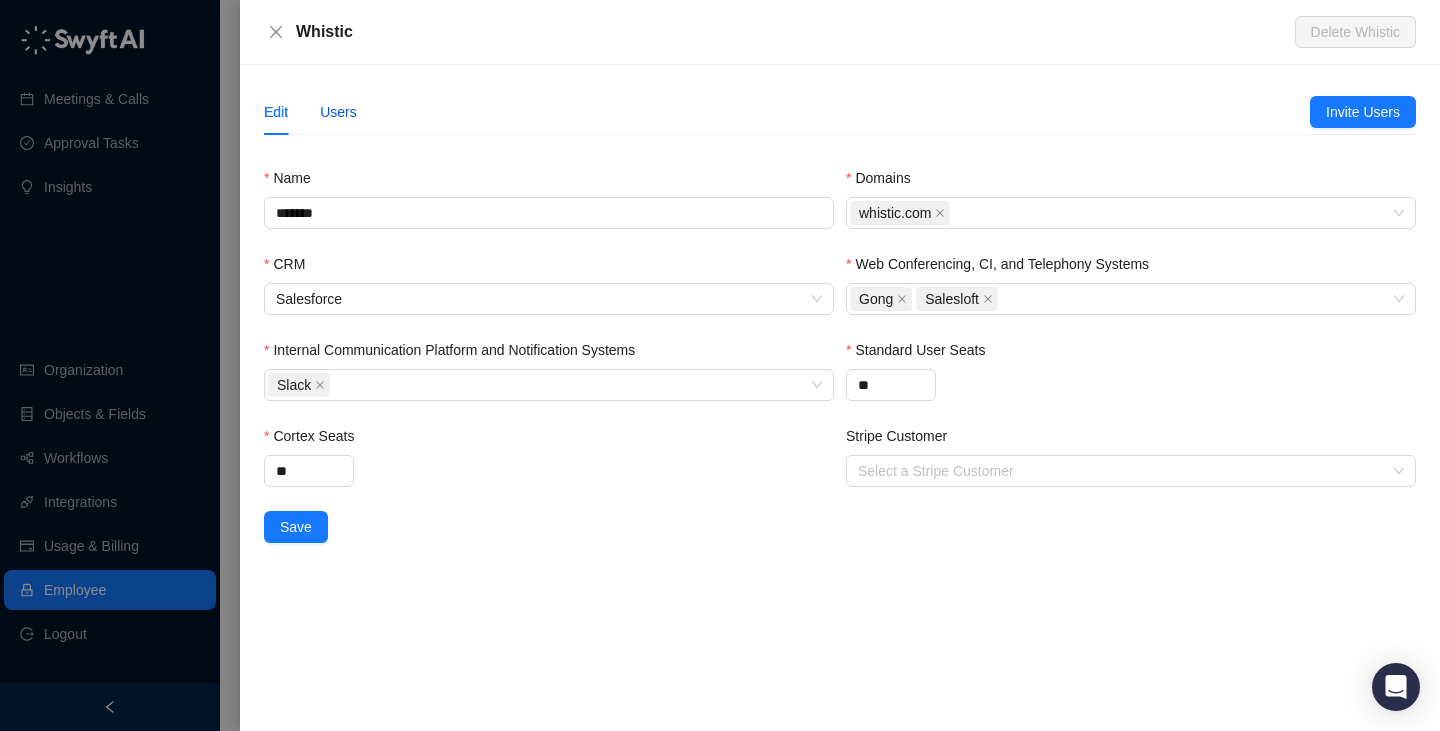 click on "Users" at bounding box center (338, 112) 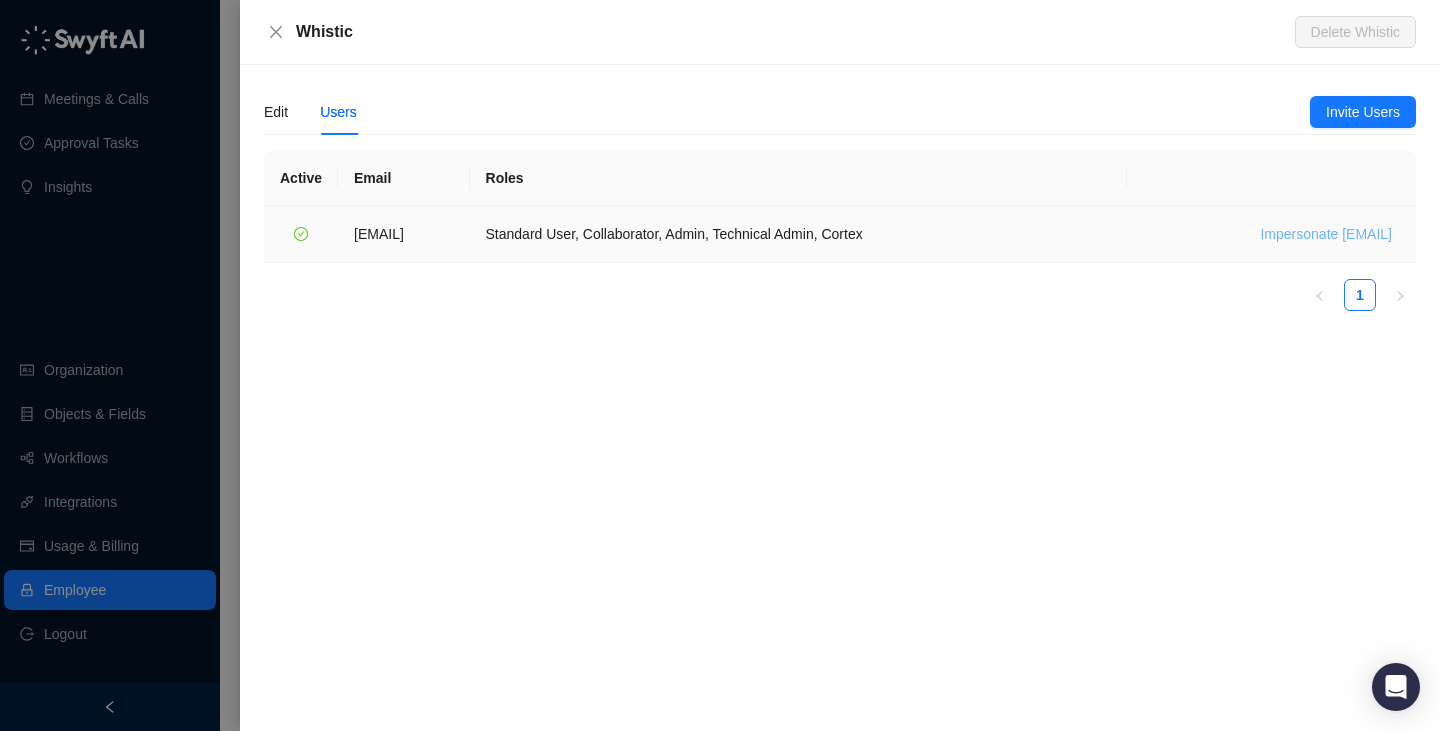 click on "Impersonate tbefus@whistic.com" at bounding box center [1326, 234] 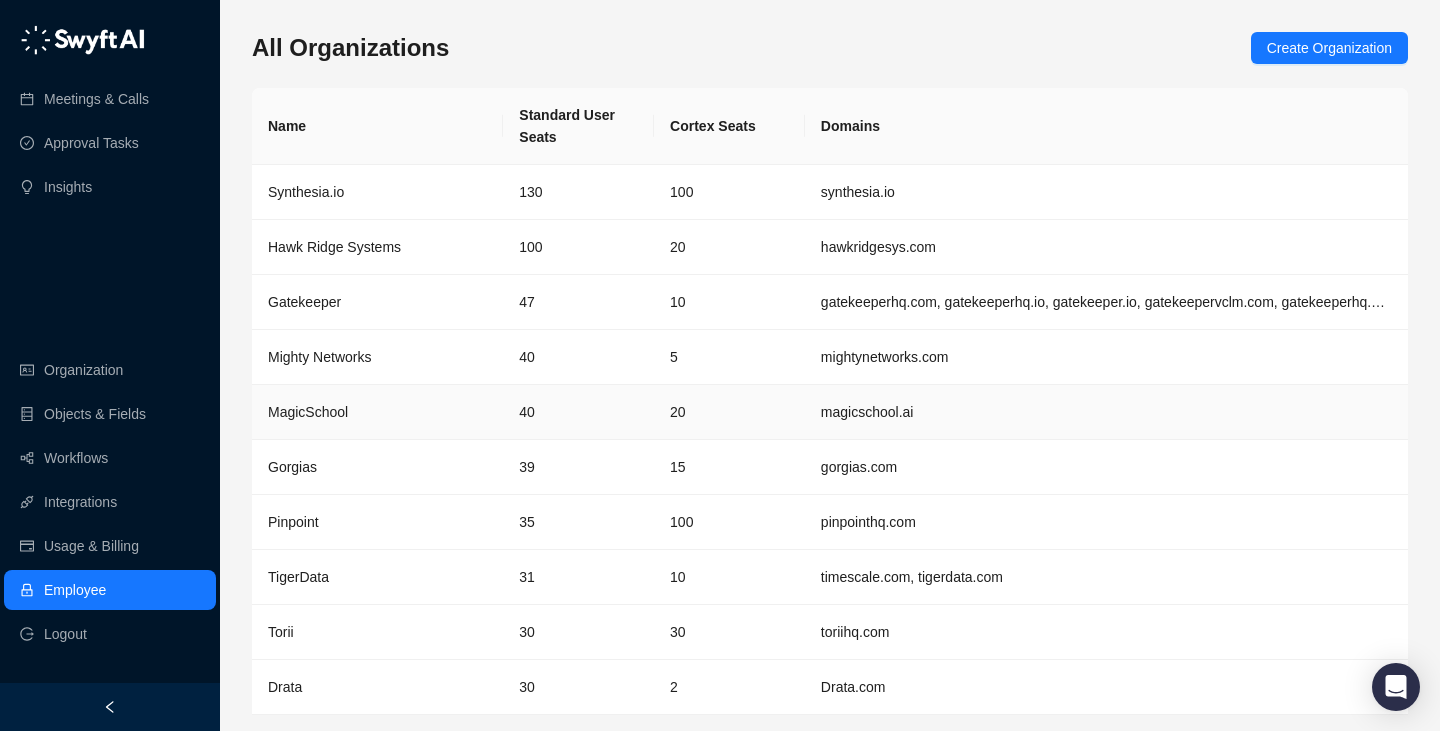 scroll, scrollTop: 64, scrollLeft: 0, axis: vertical 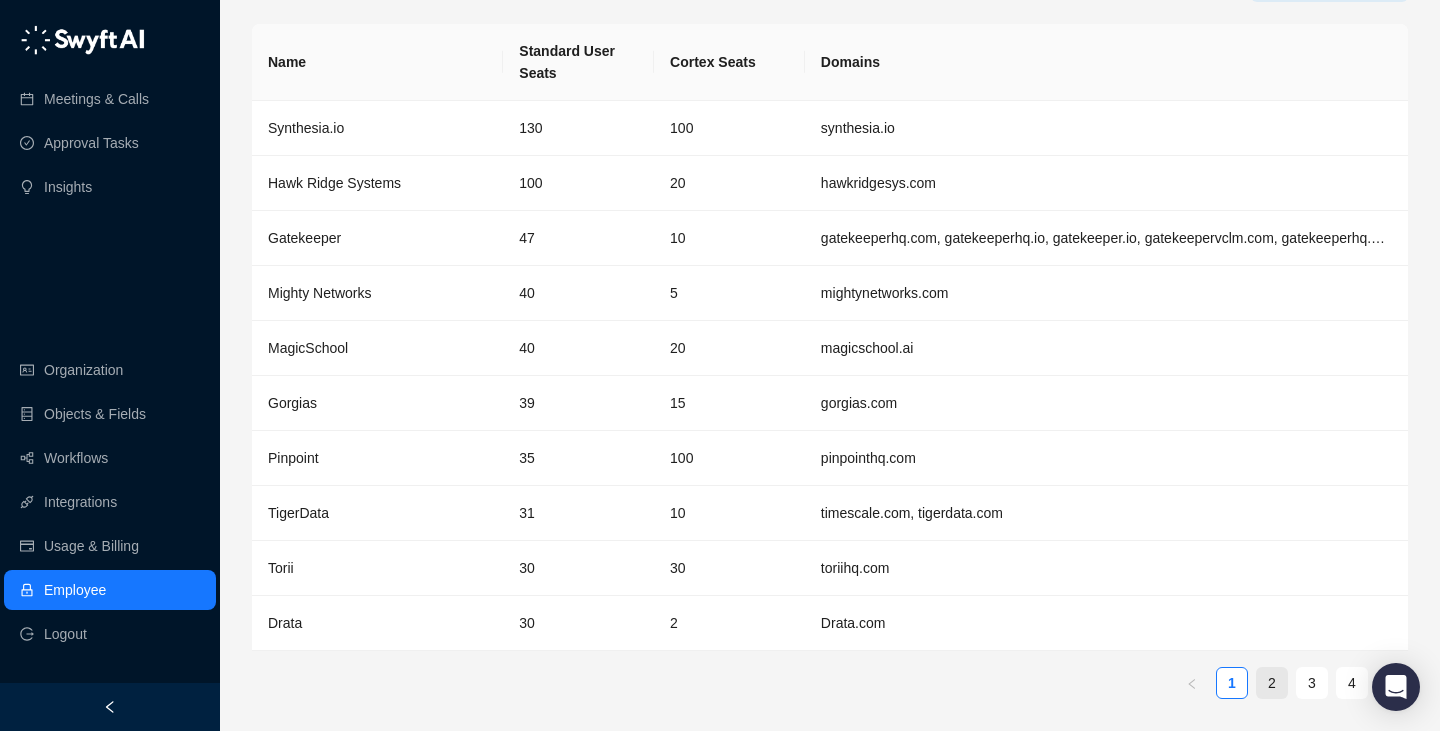 click on "2" at bounding box center [1272, 683] 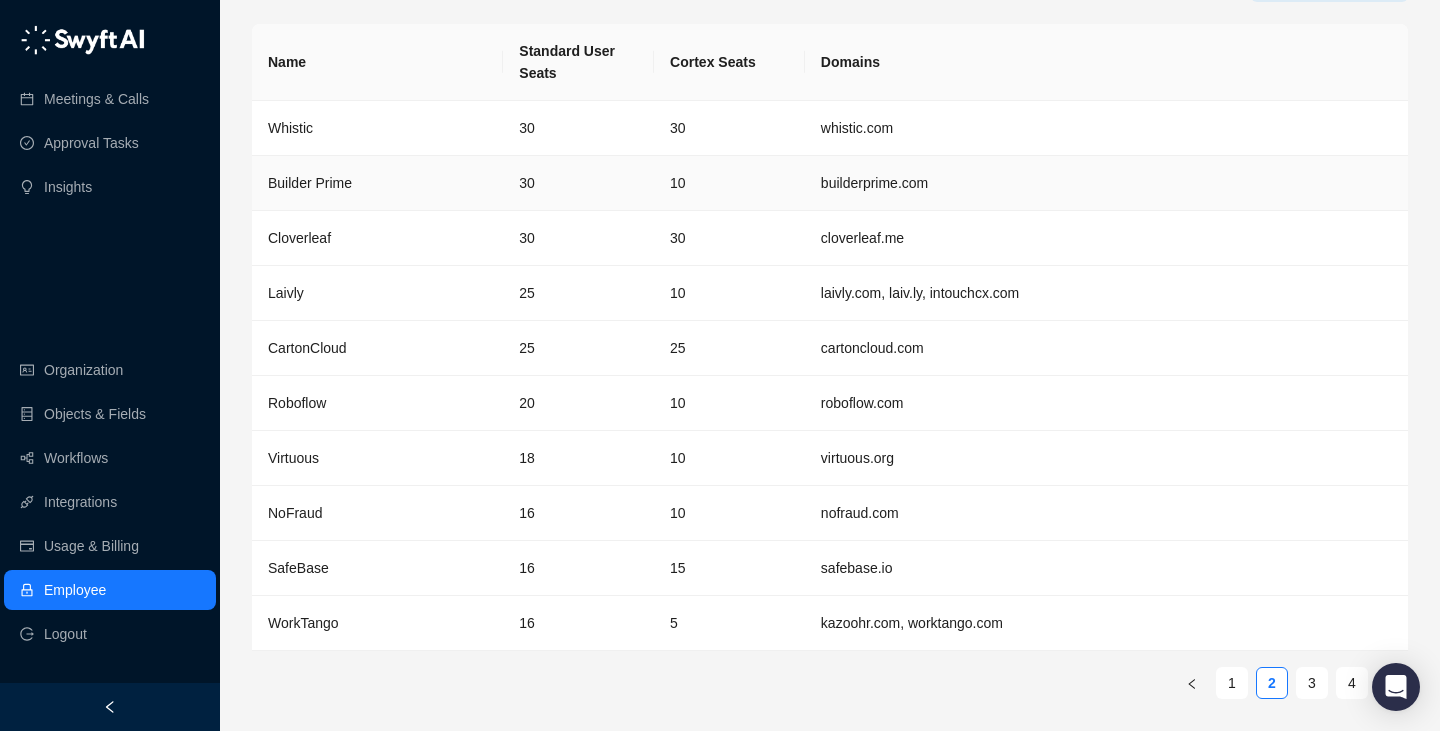 click on "Builder Prime" at bounding box center (377, 183) 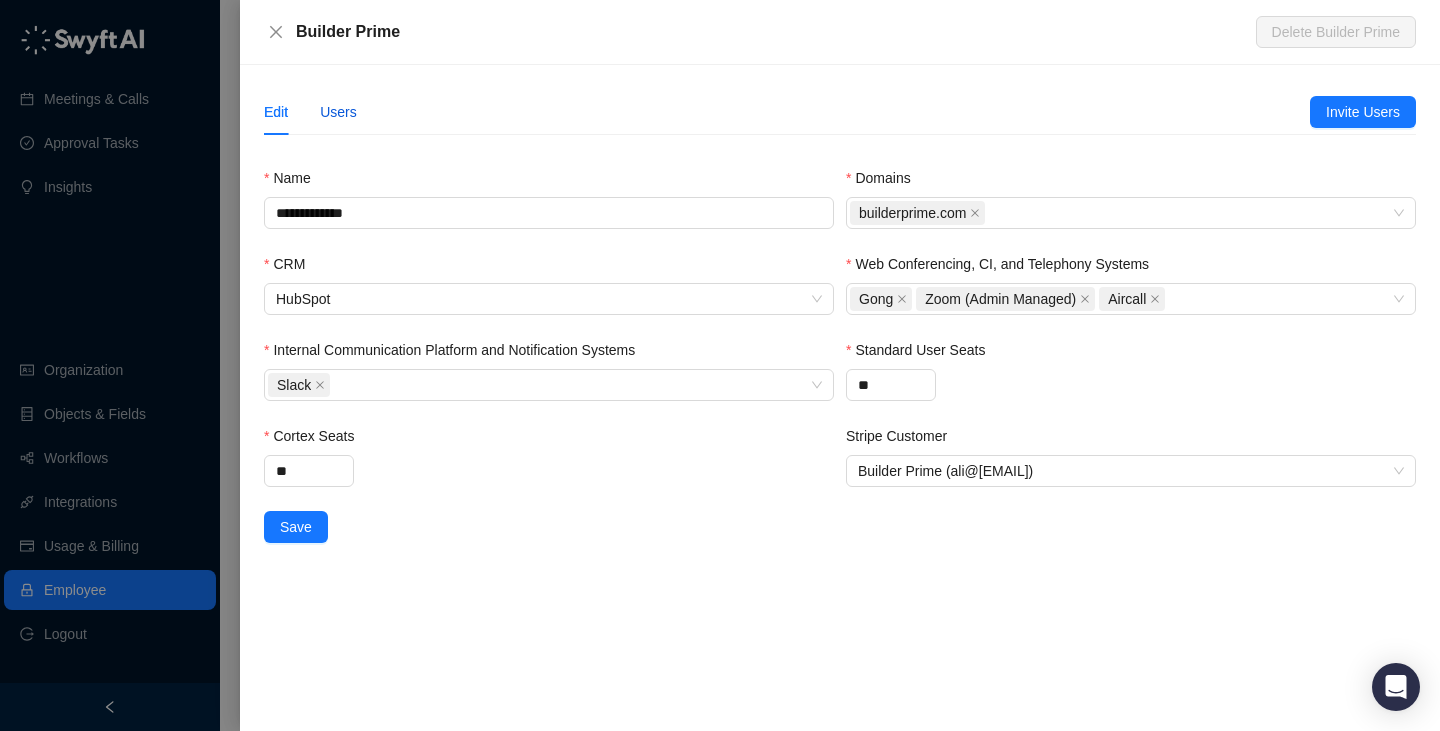 click on "Users" at bounding box center (338, 112) 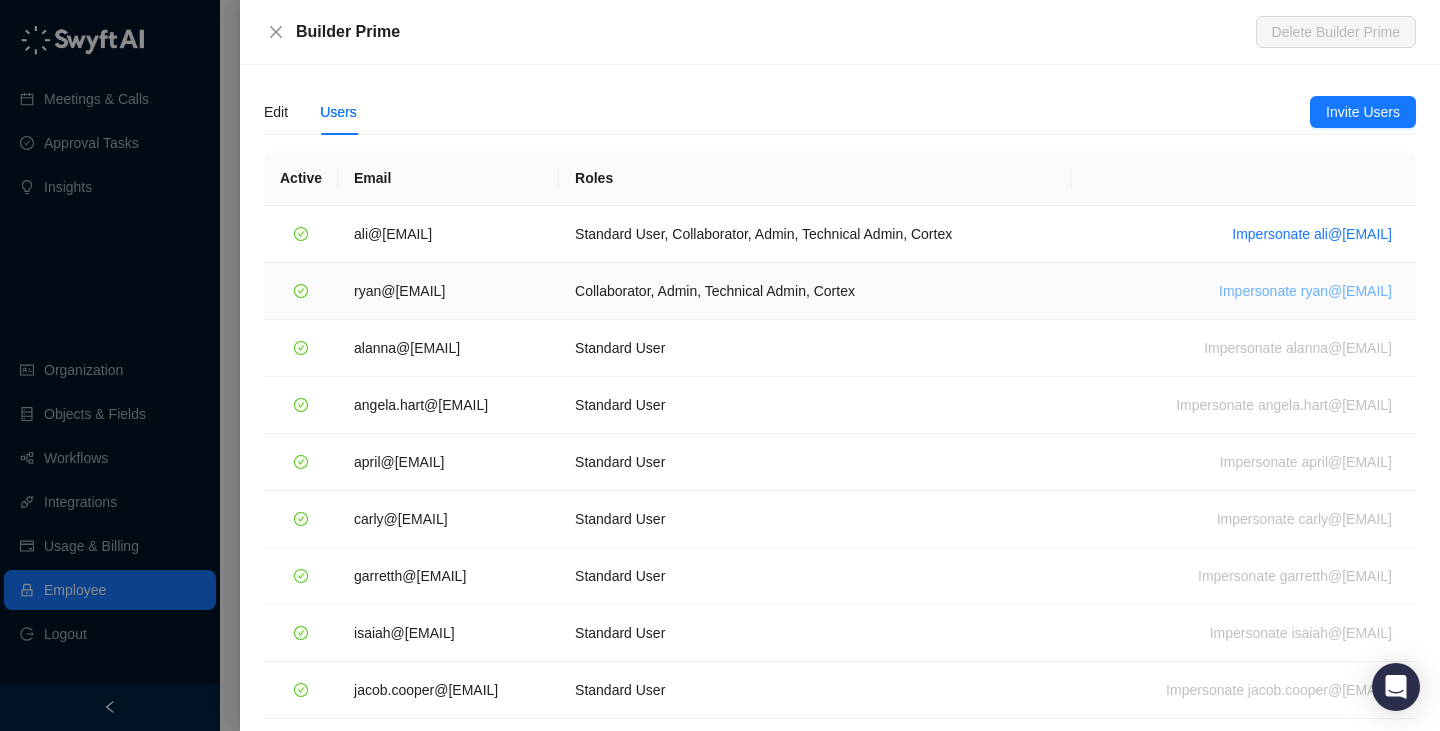 click on "Impersonate [EMAIL]" at bounding box center (1305, 291) 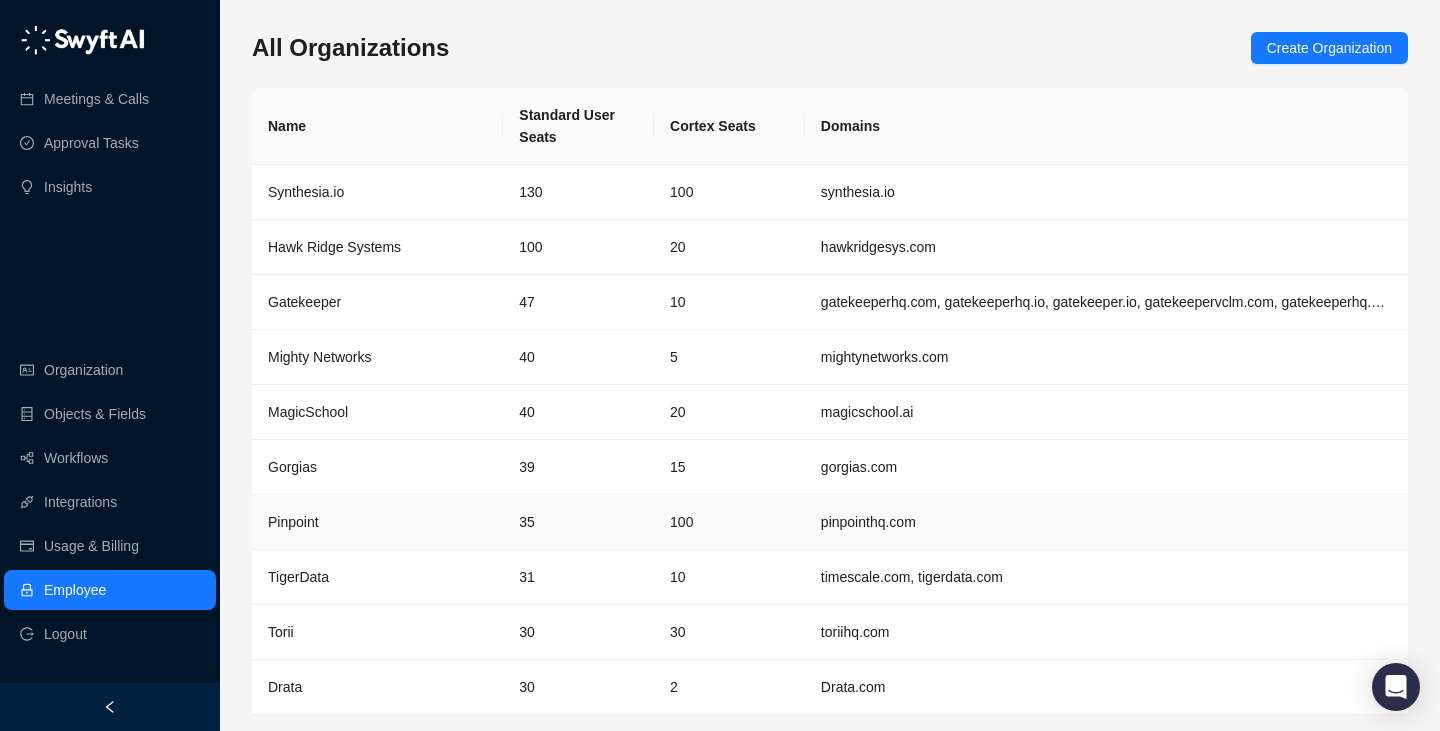 scroll, scrollTop: 64, scrollLeft: 0, axis: vertical 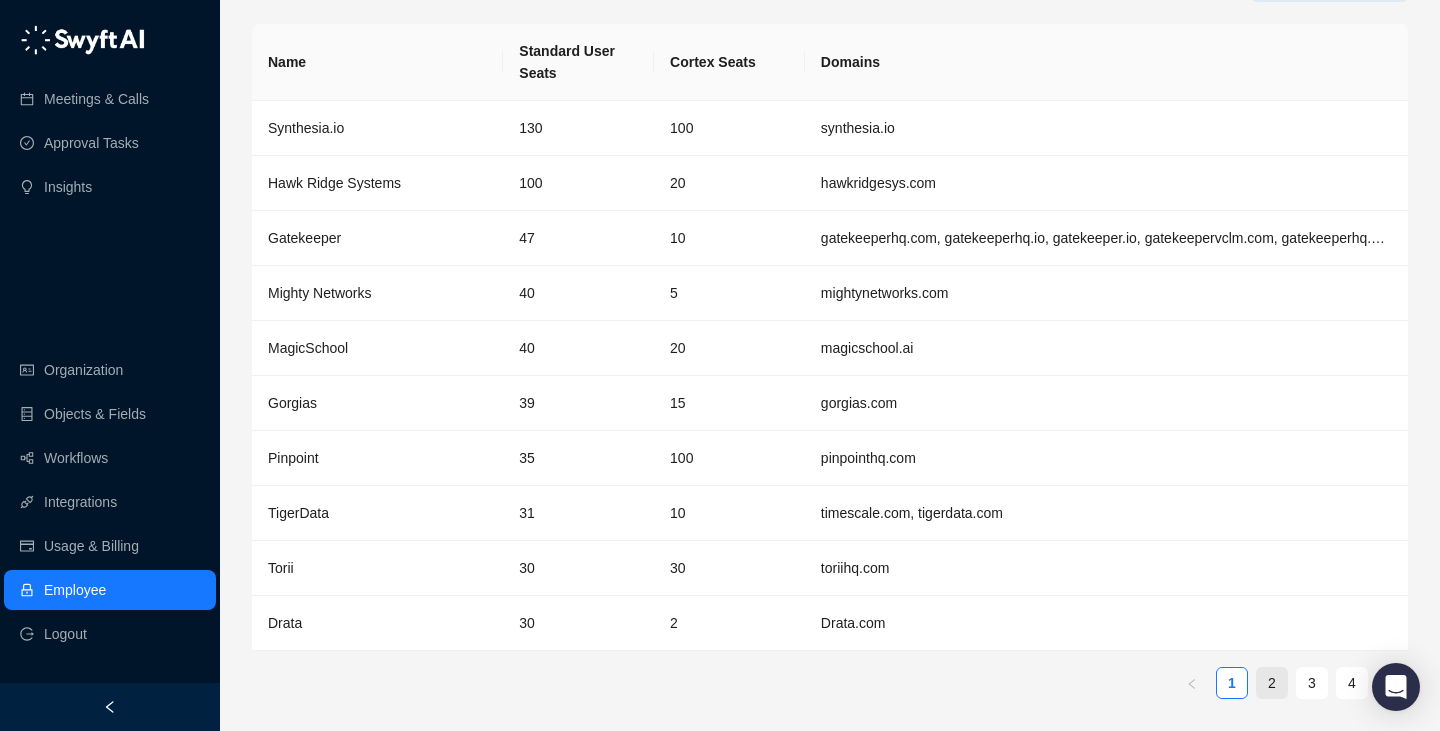 click on "2" at bounding box center [1272, 683] 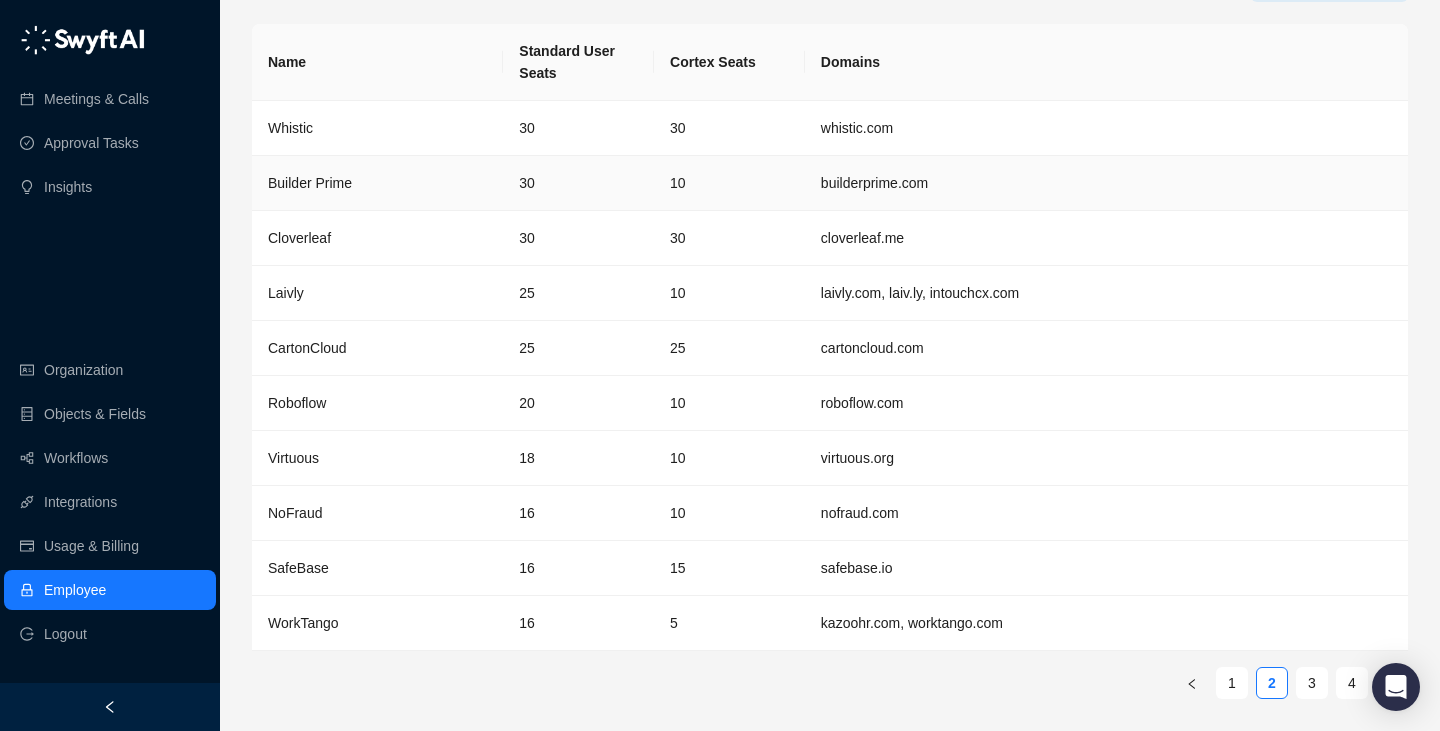 click on "Builder Prime" at bounding box center [310, 183] 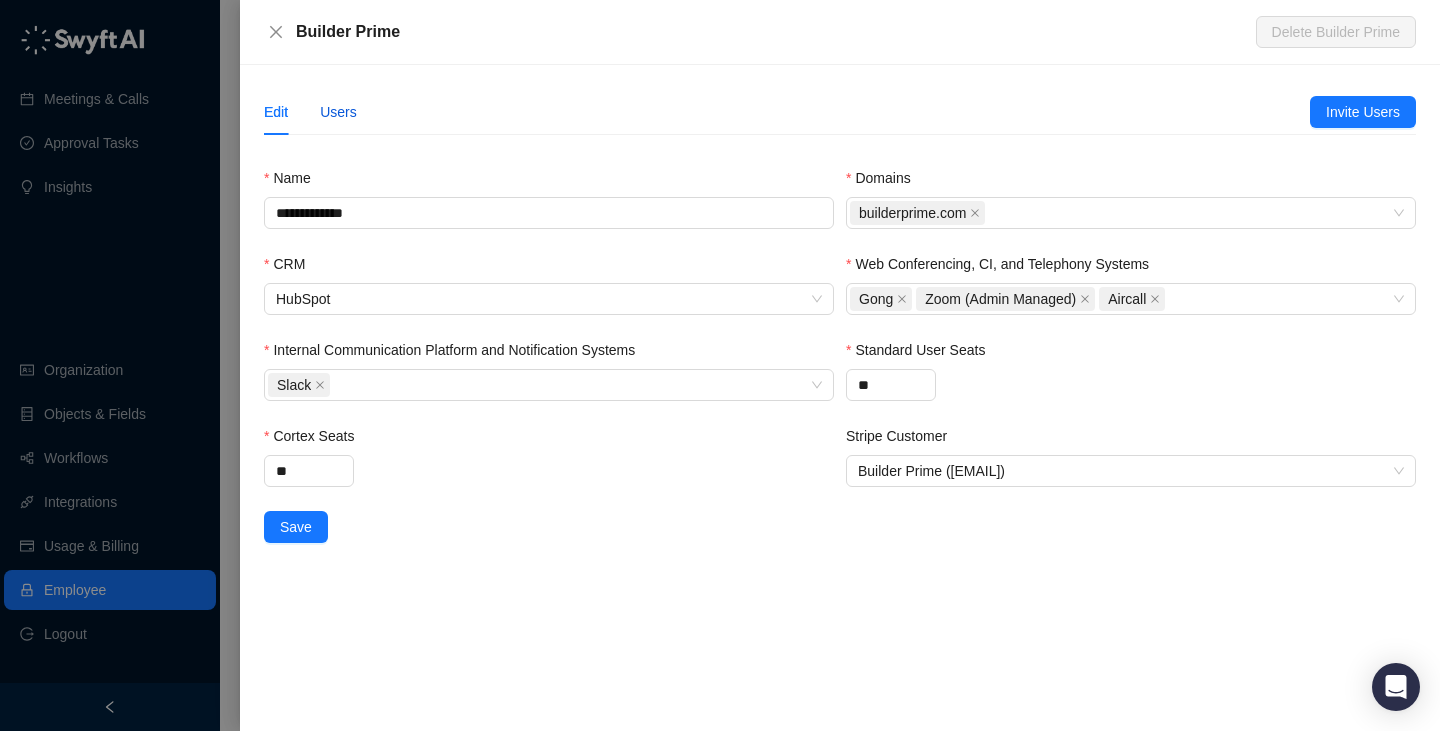 click on "Users" at bounding box center [338, 112] 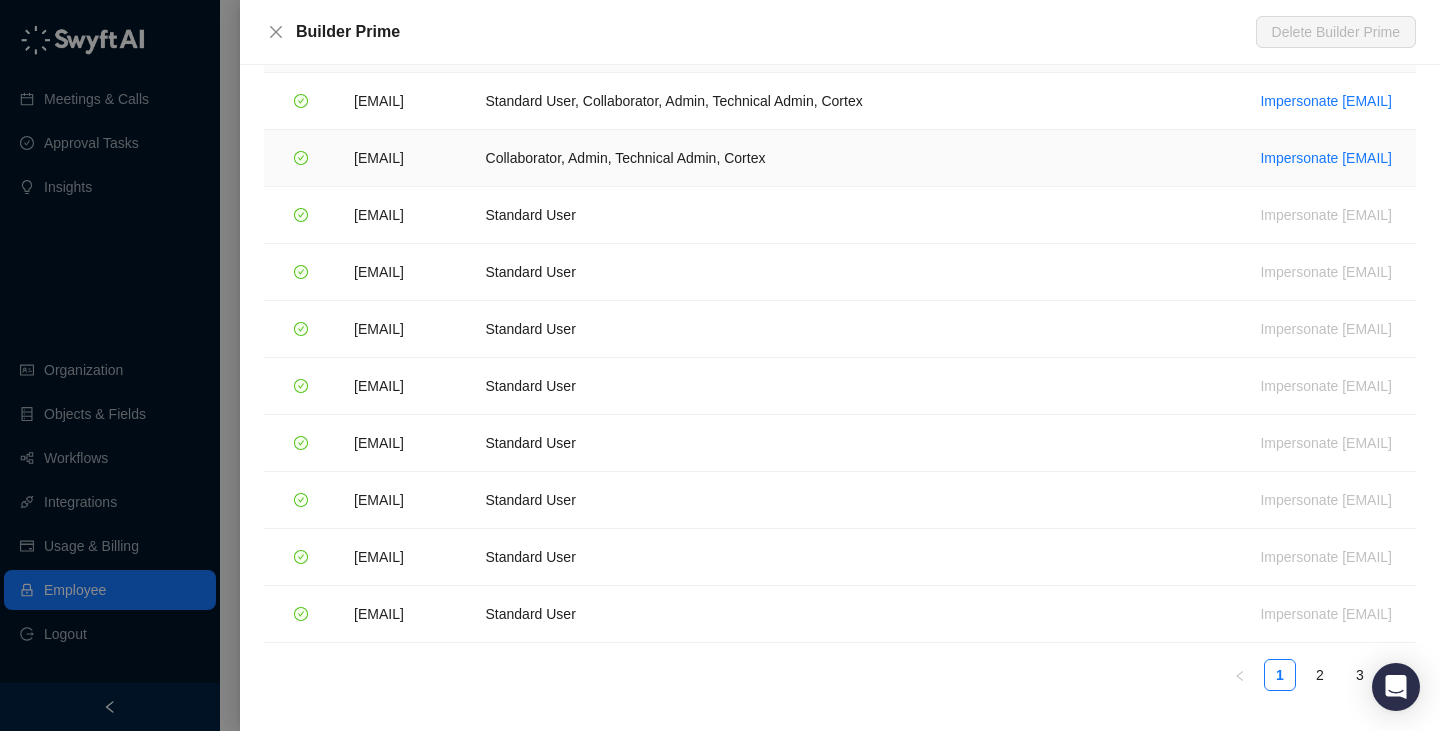 scroll, scrollTop: 127, scrollLeft: 0, axis: vertical 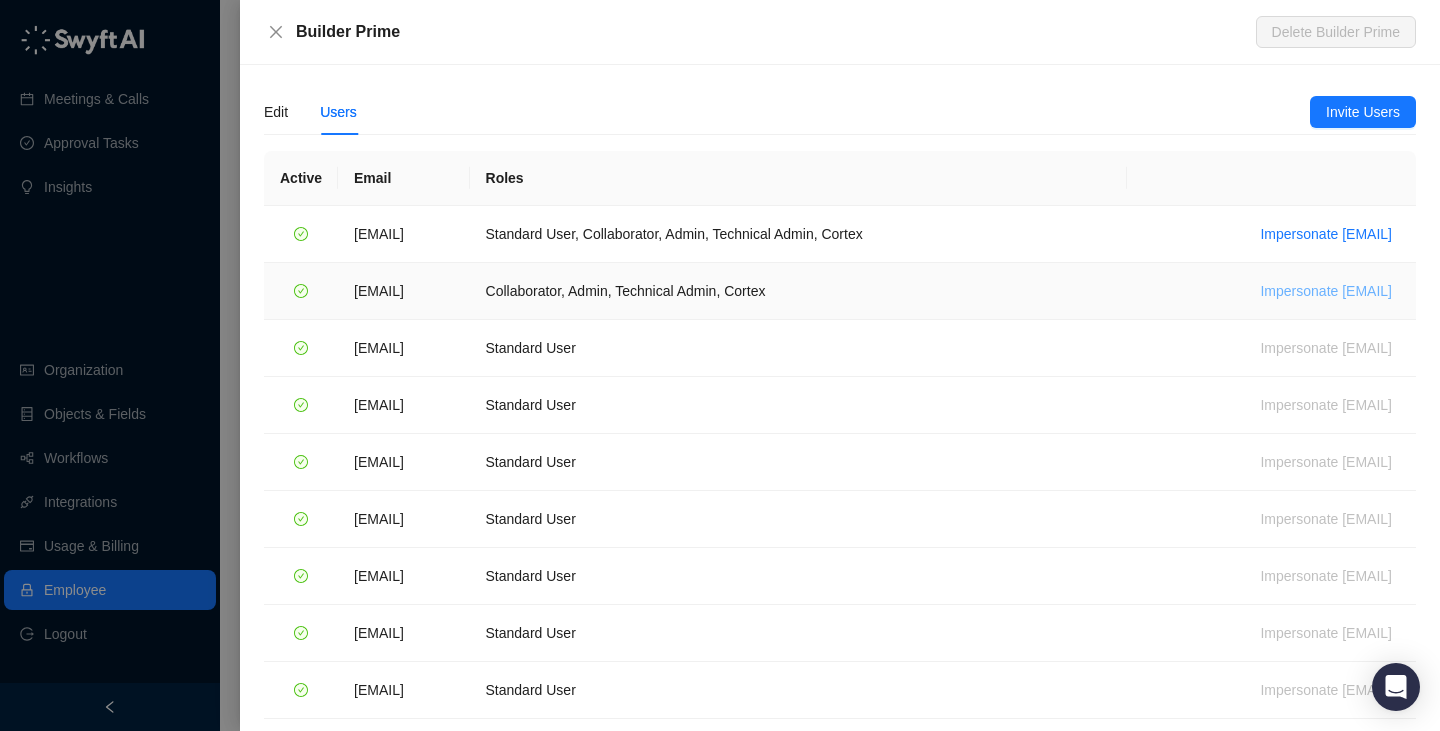 click on "Impersonate [EMAIL]" at bounding box center (1326, 291) 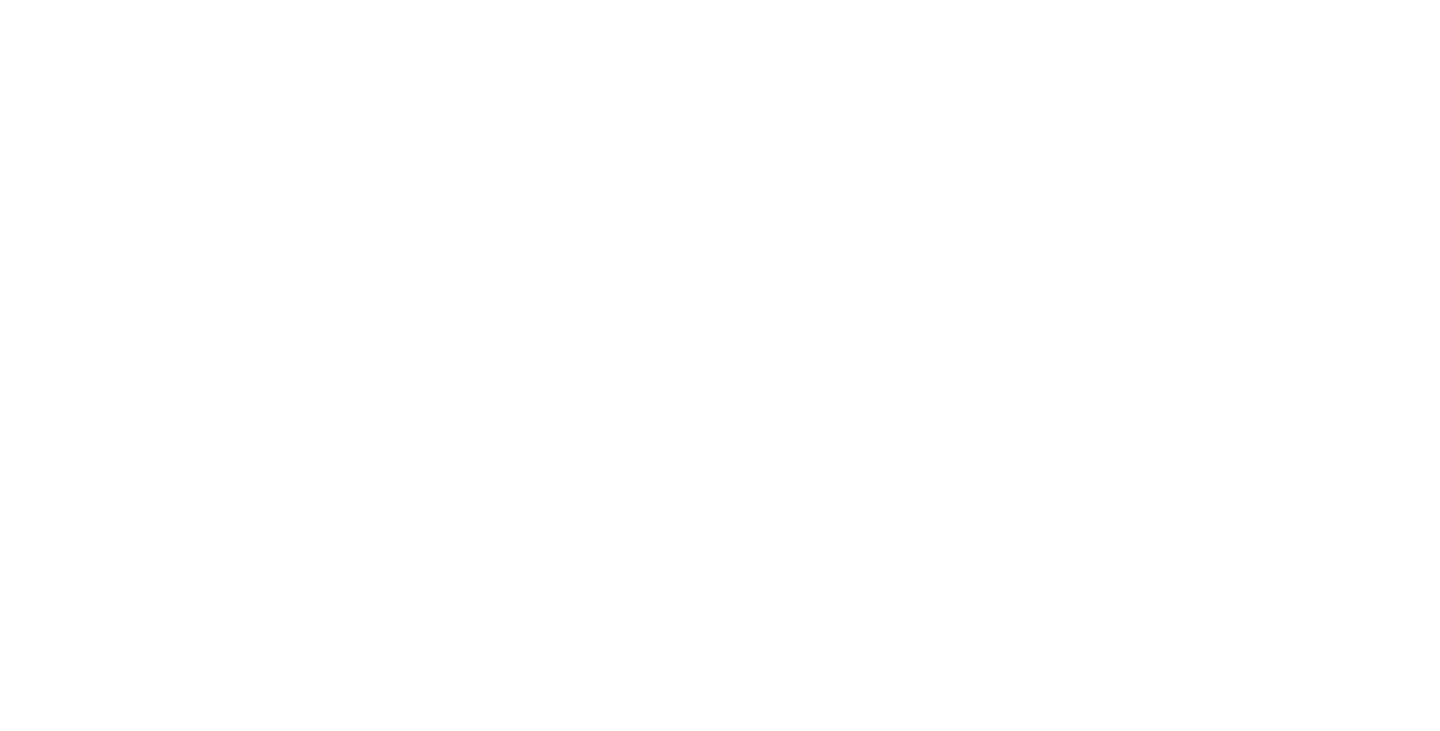 scroll, scrollTop: 0, scrollLeft: 0, axis: both 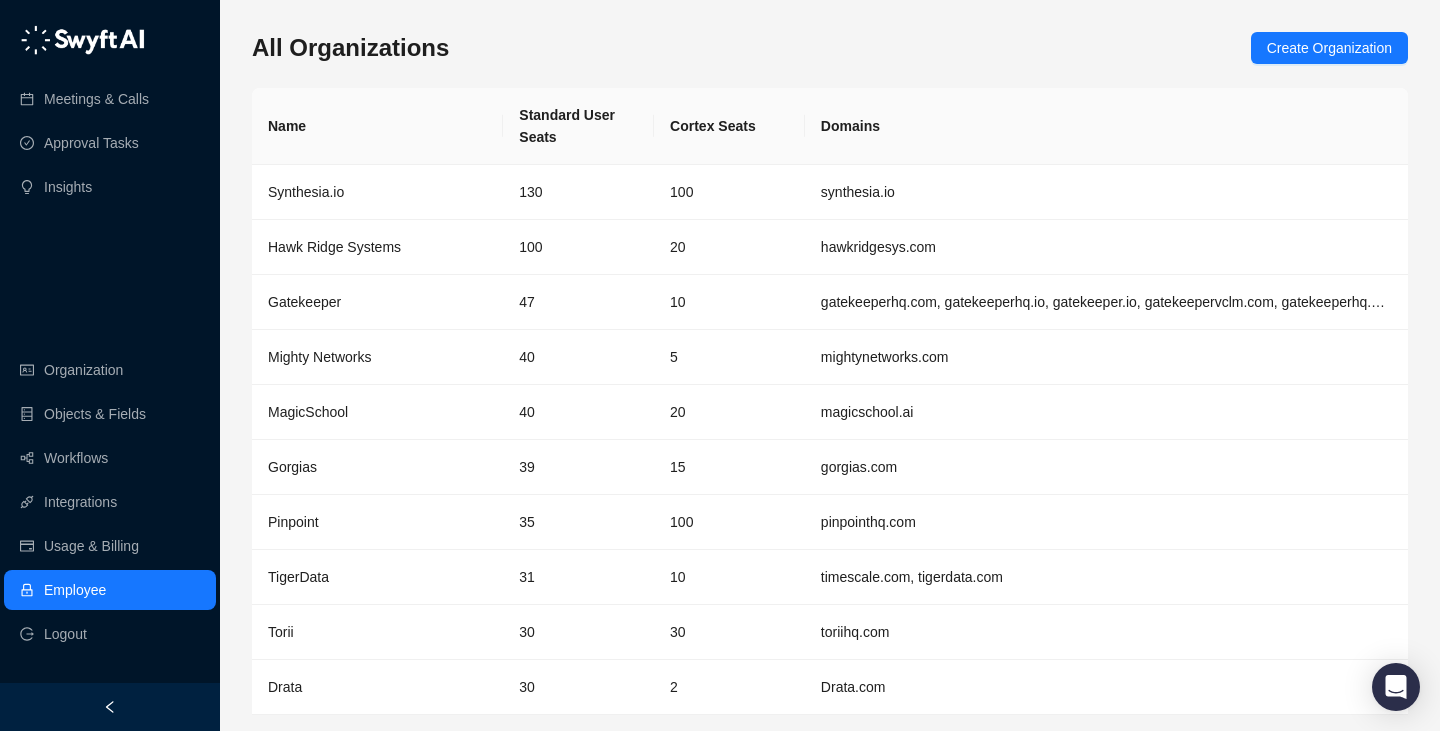 click on "All Organizations Create Organization" at bounding box center (830, 48) 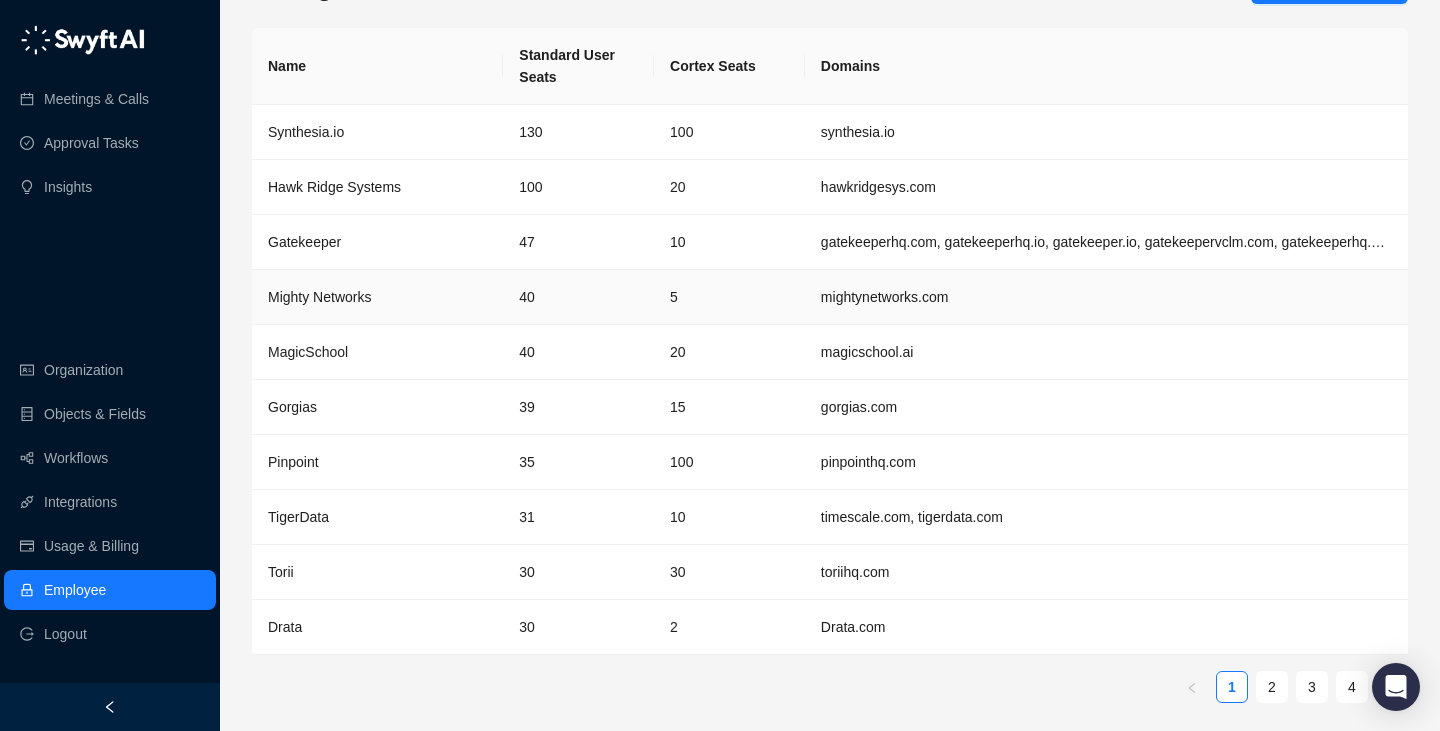 scroll, scrollTop: 0, scrollLeft: 0, axis: both 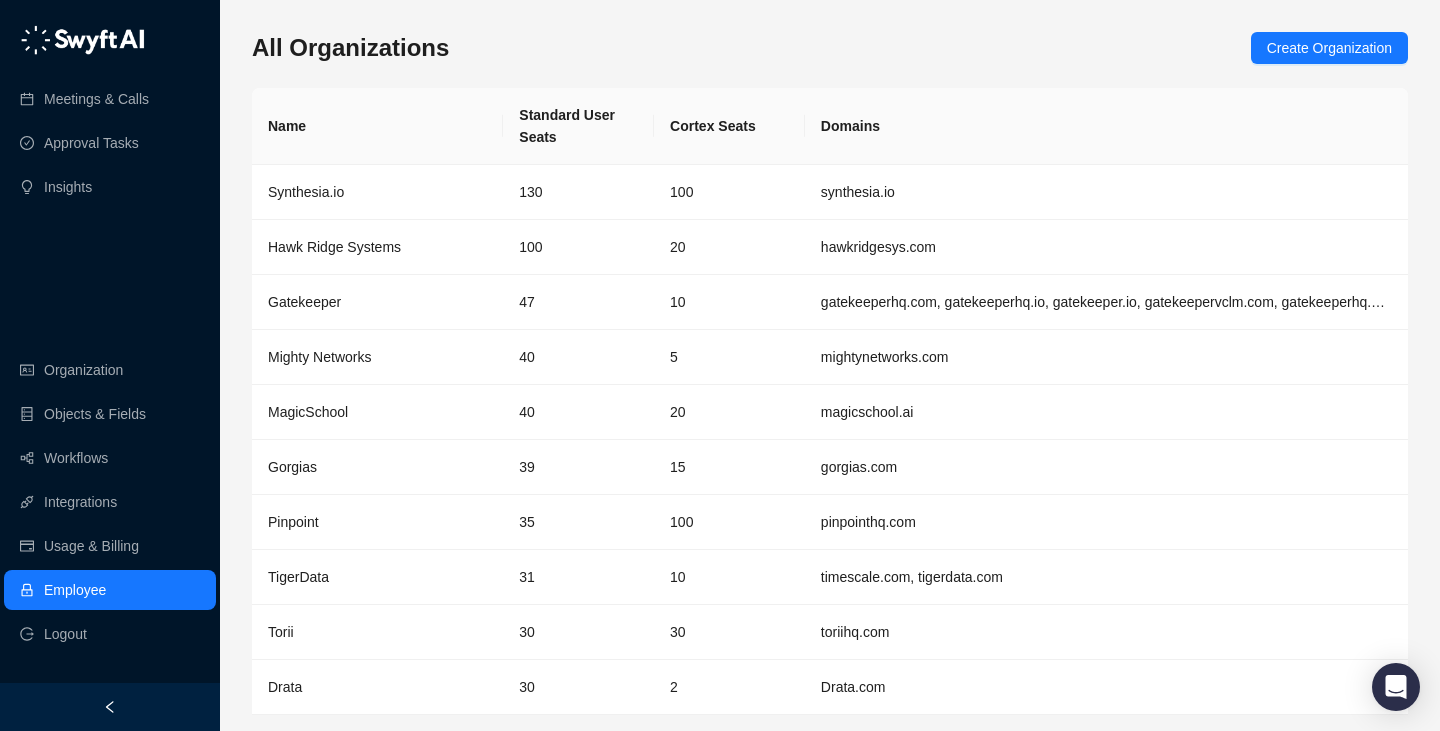 click on "All Organizations Create Organization" at bounding box center [830, 48] 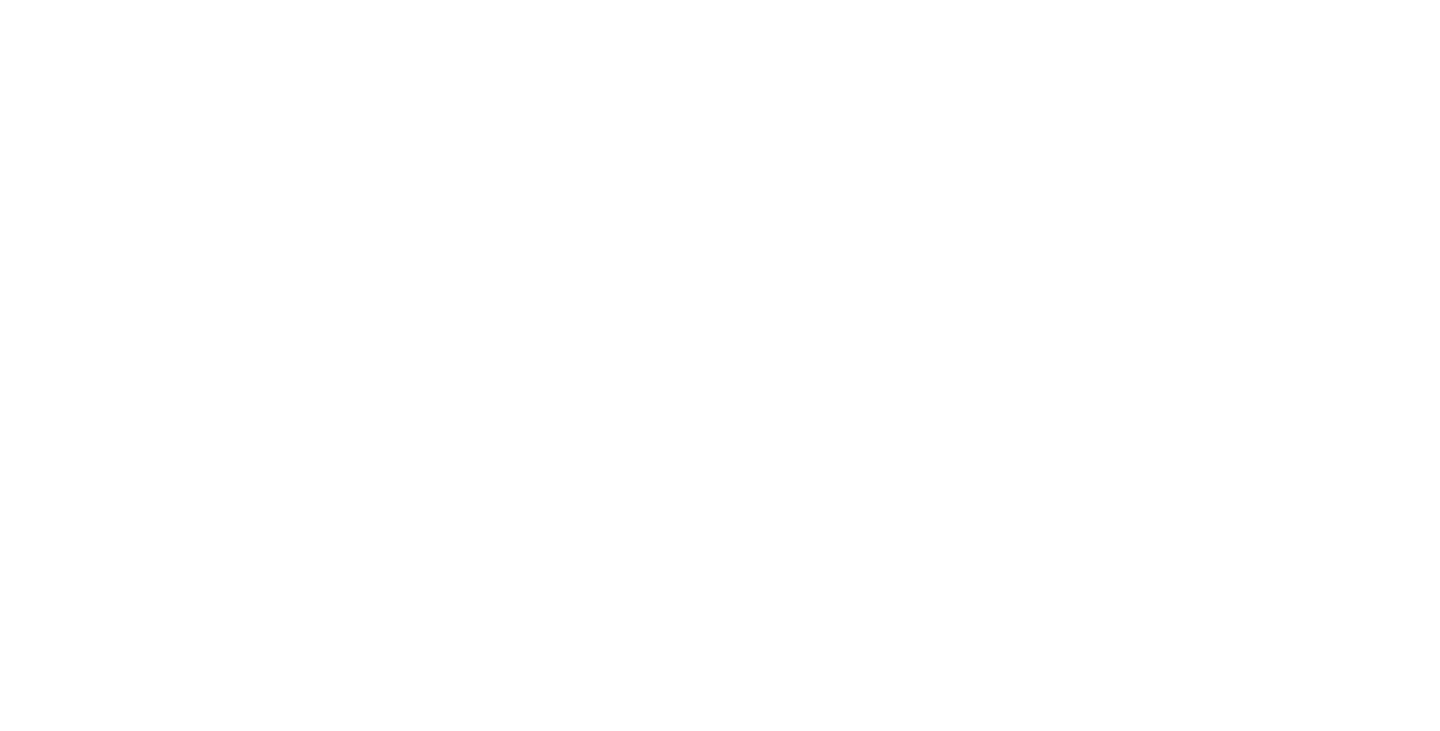 scroll, scrollTop: 0, scrollLeft: 0, axis: both 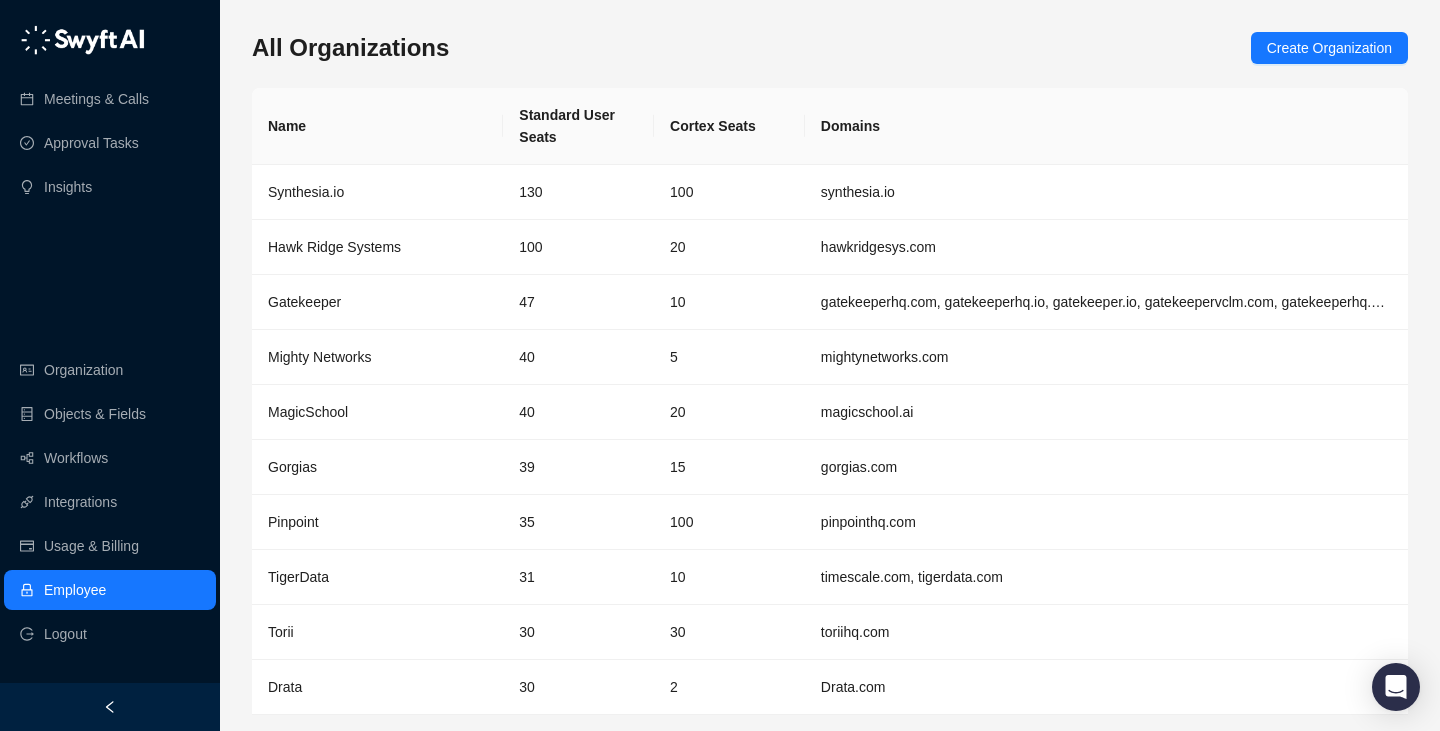 click on "Domains" at bounding box center [1106, 126] 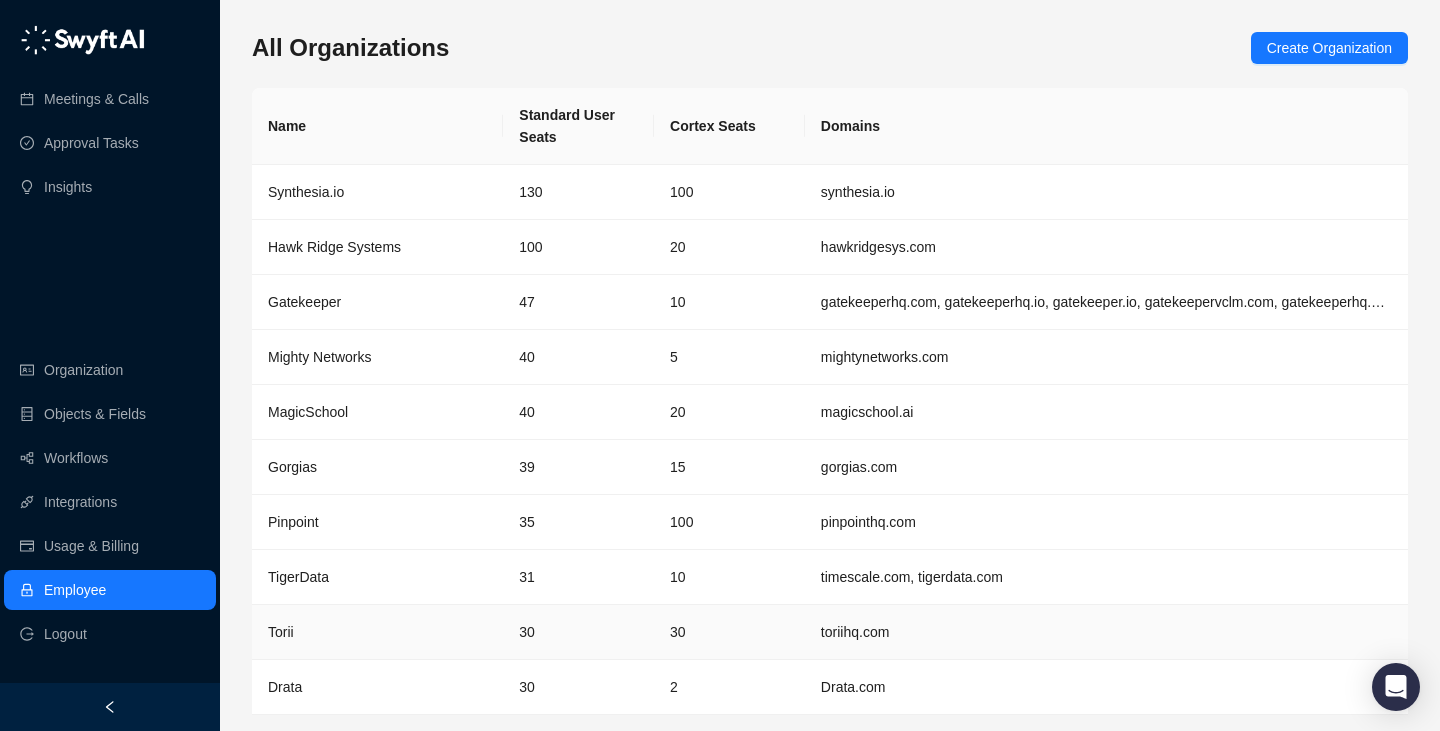 scroll, scrollTop: 64, scrollLeft: 0, axis: vertical 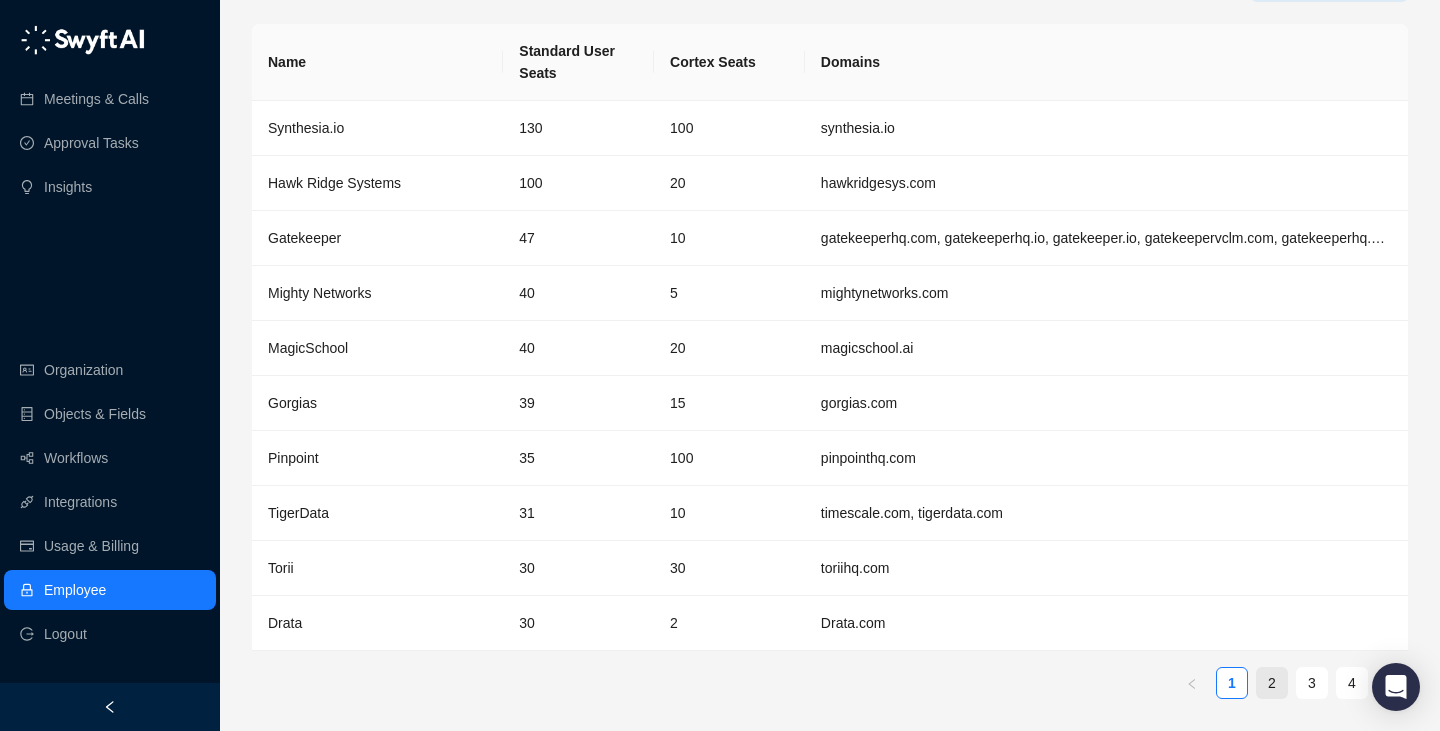 click on "2" at bounding box center [1272, 683] 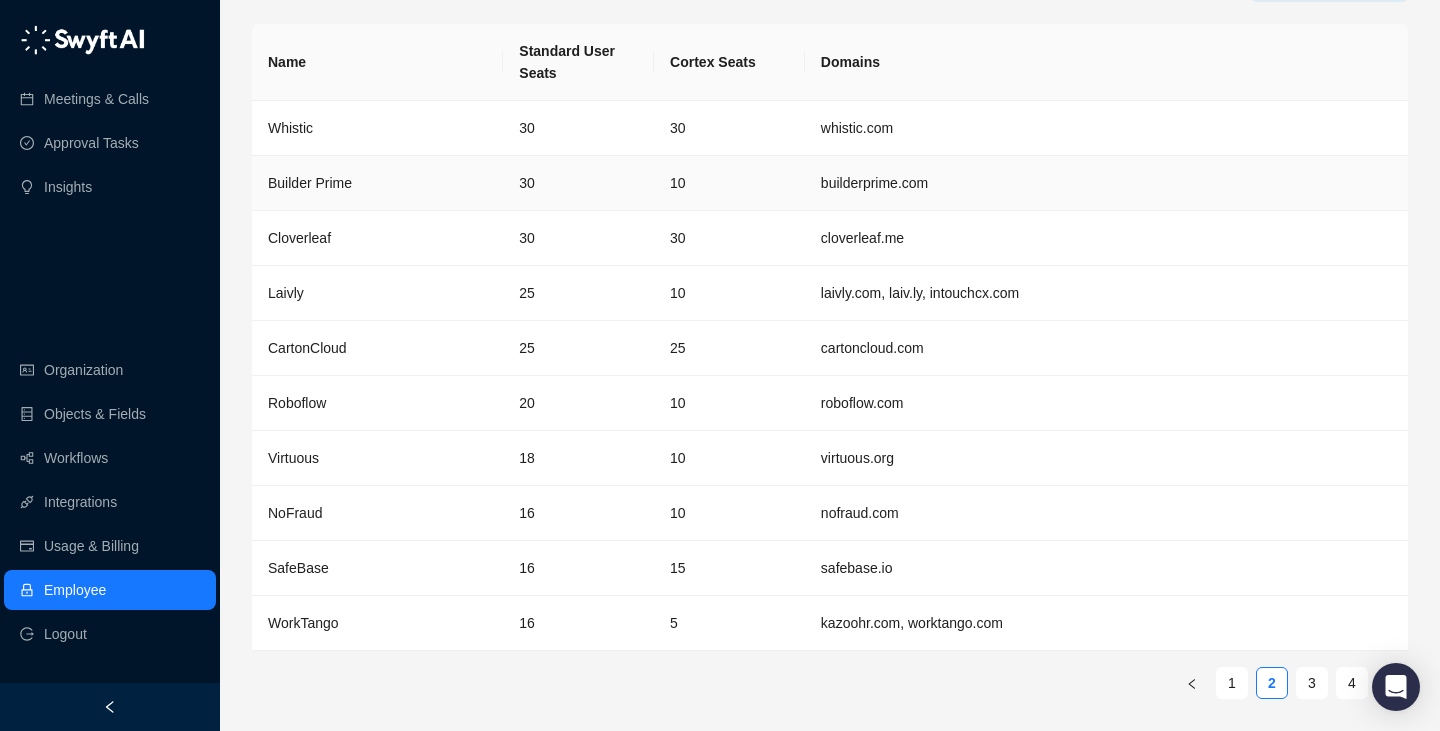 click on "30" at bounding box center [578, 183] 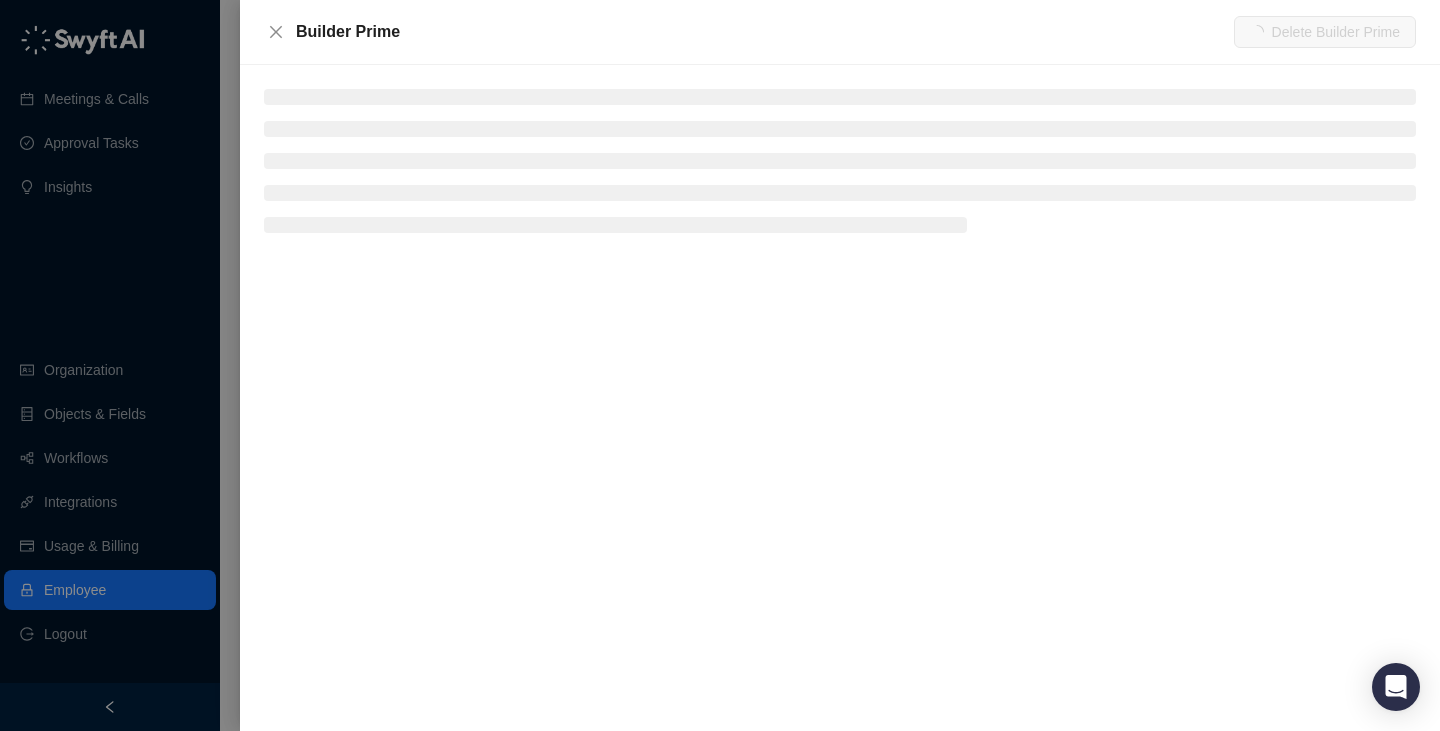 click at bounding box center (840, 398) 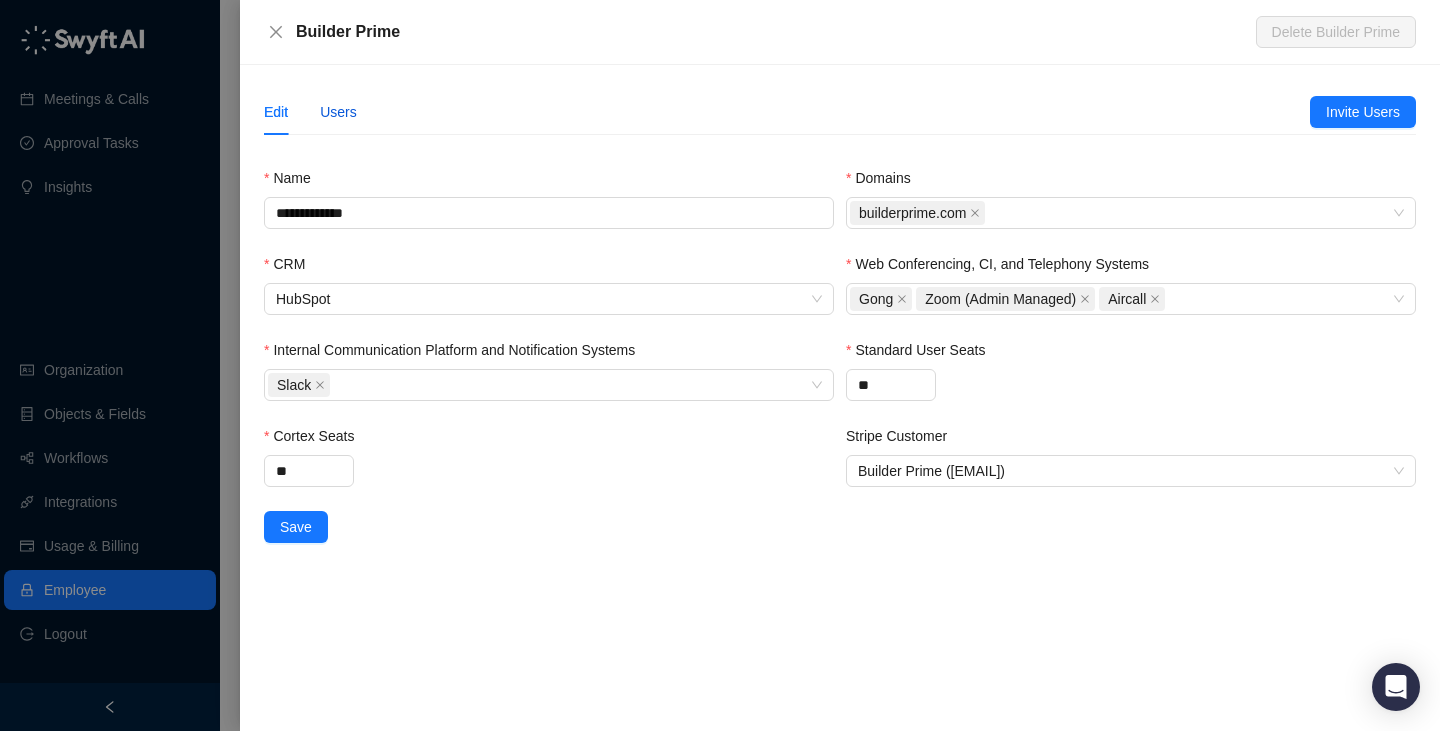 click on "Users" at bounding box center [338, 112] 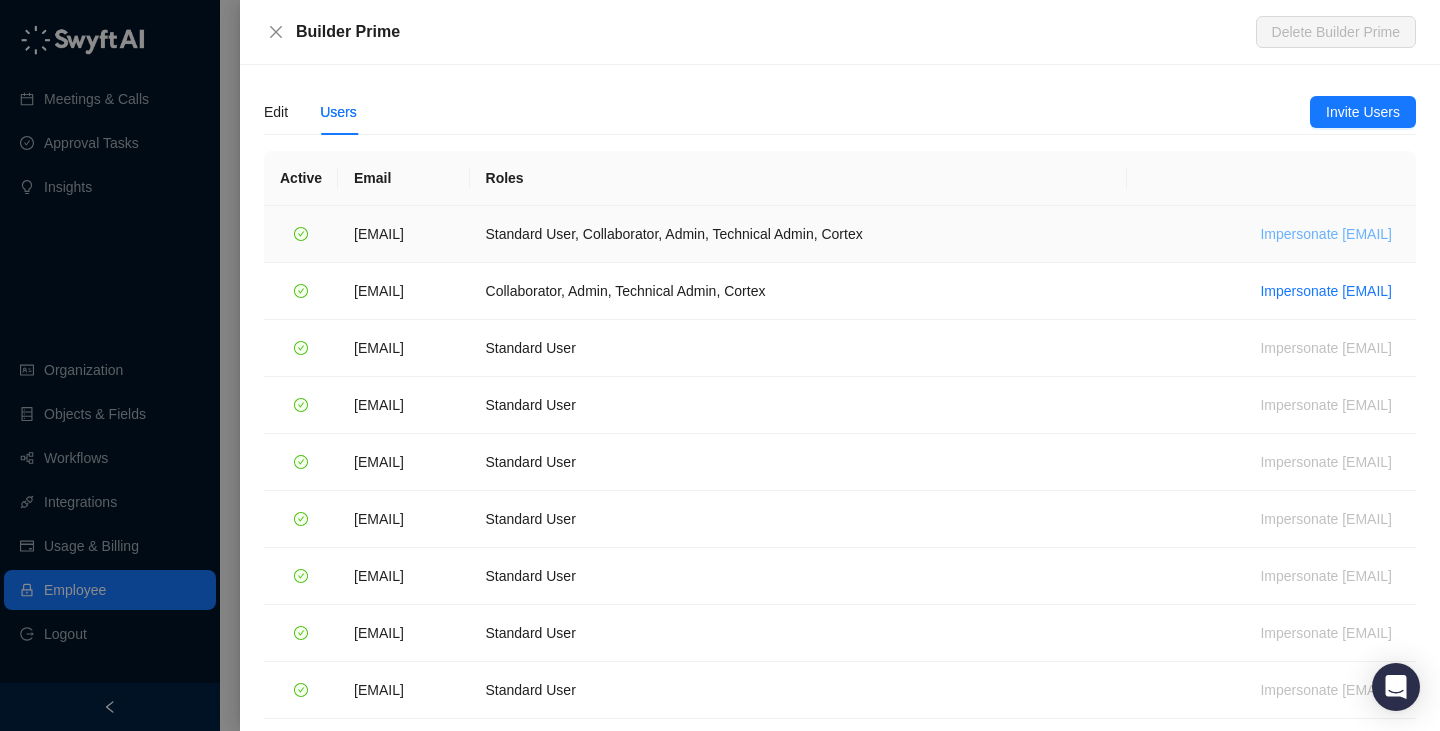 click on "Impersonate [EMAIL]" at bounding box center [1326, 234] 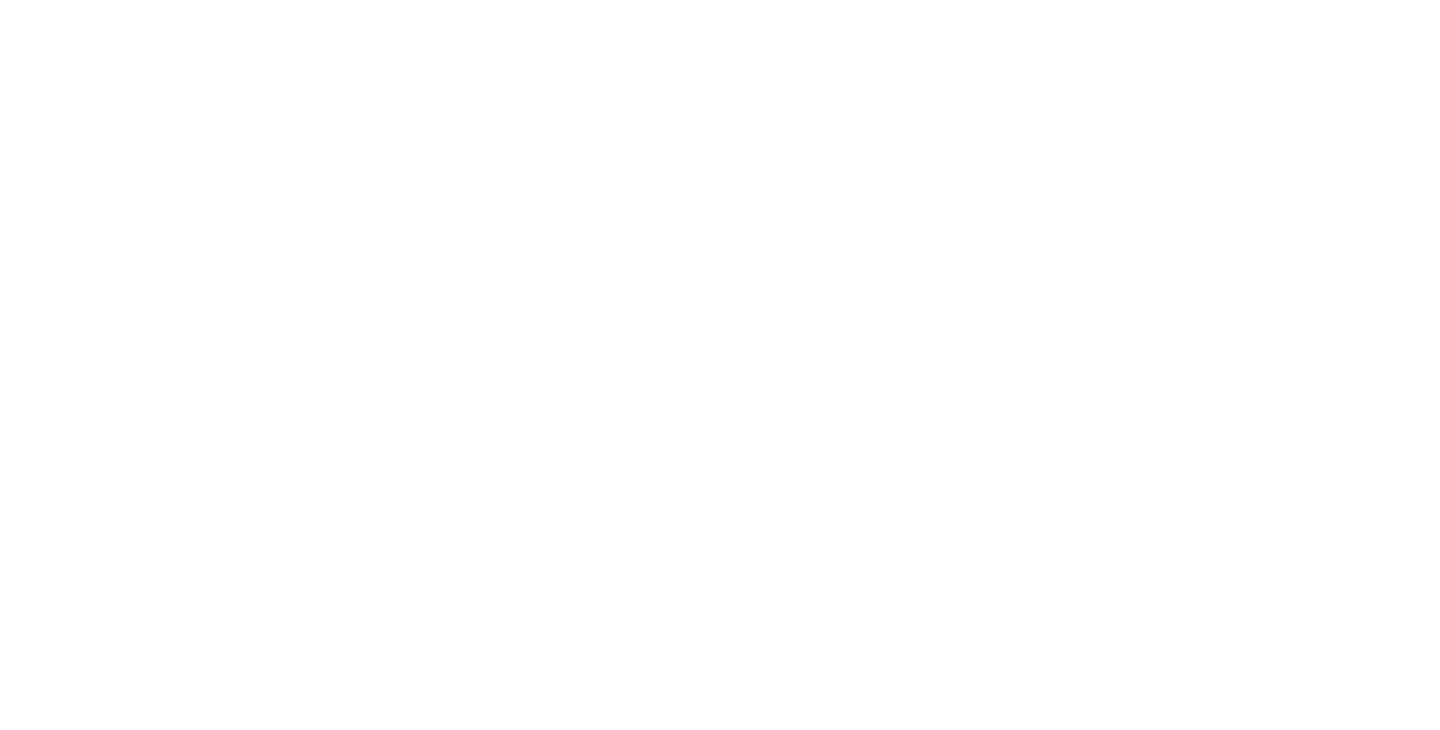 scroll, scrollTop: 0, scrollLeft: 0, axis: both 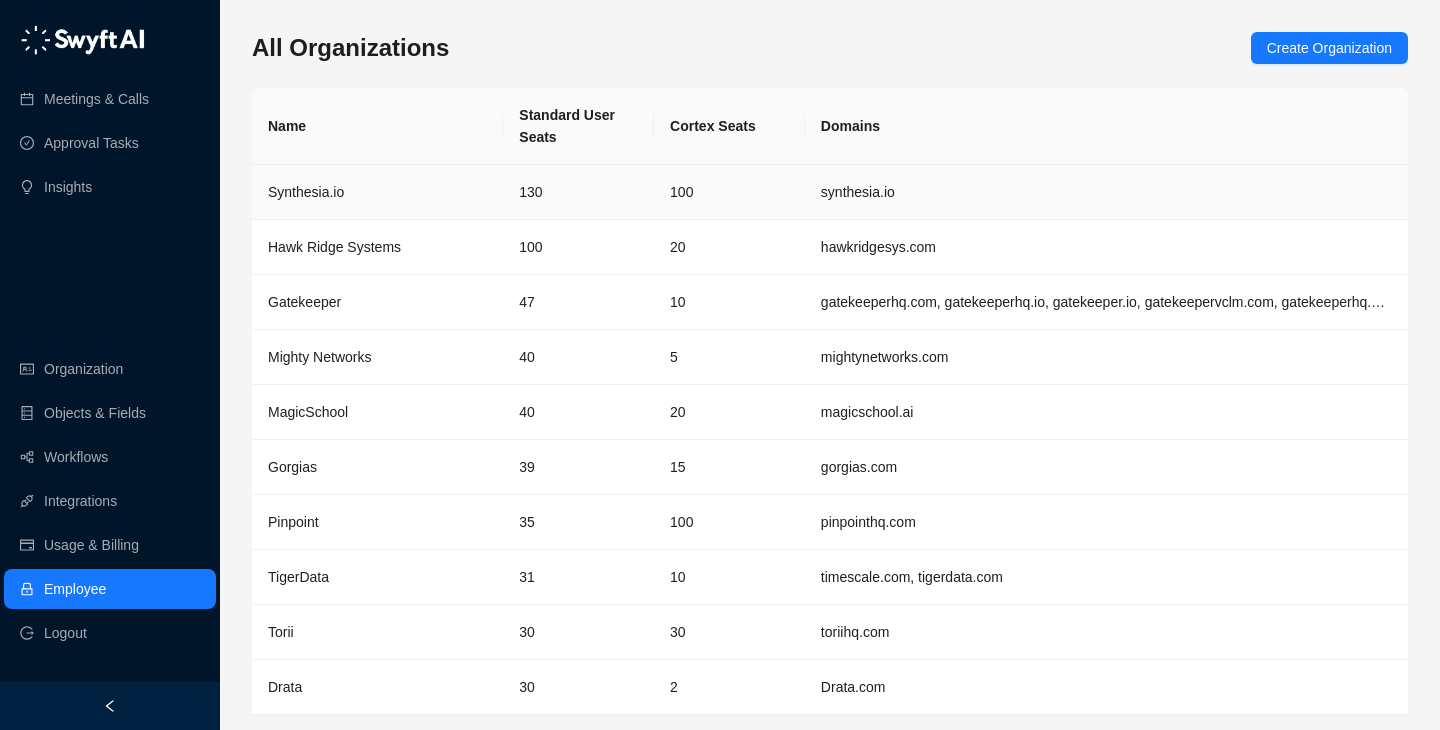 click on "100" at bounding box center [729, 192] 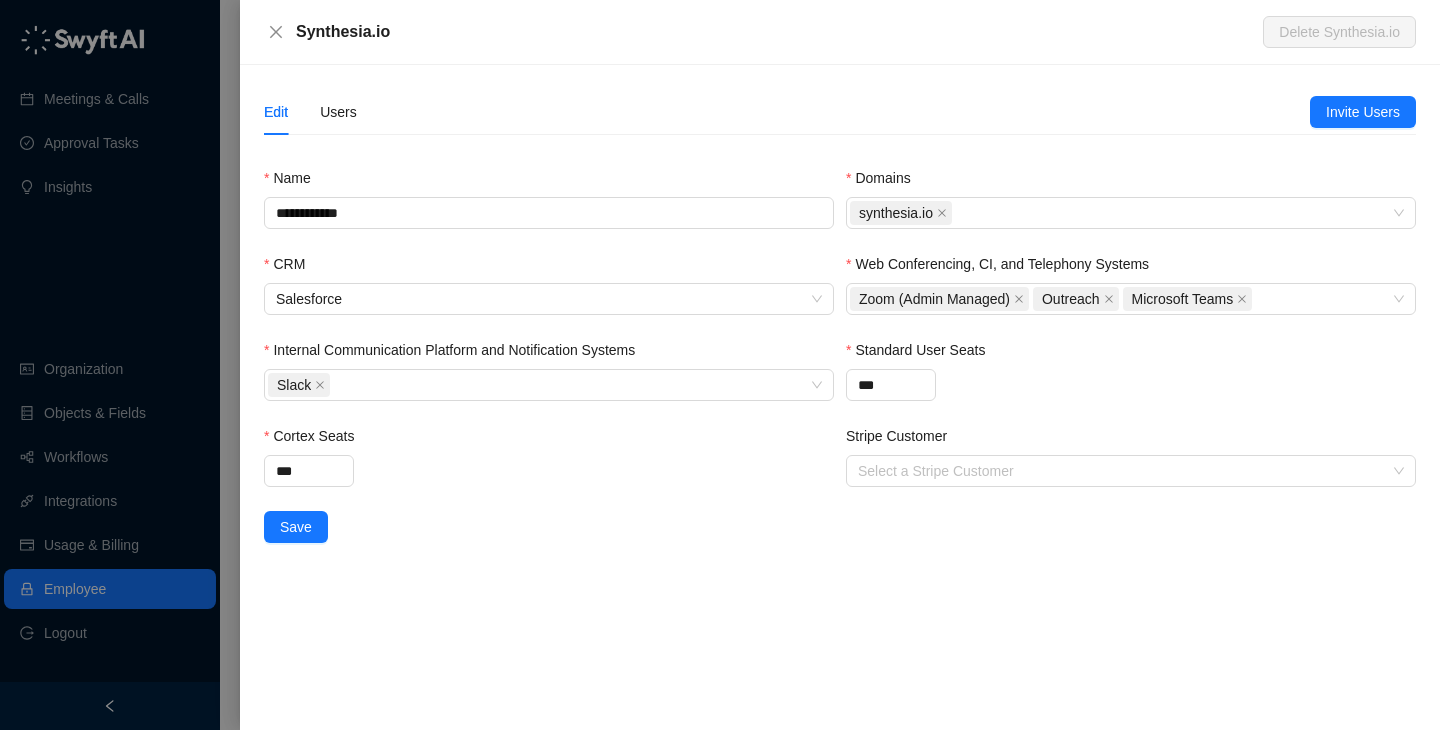 click on "Edit Users" at bounding box center [787, 112] 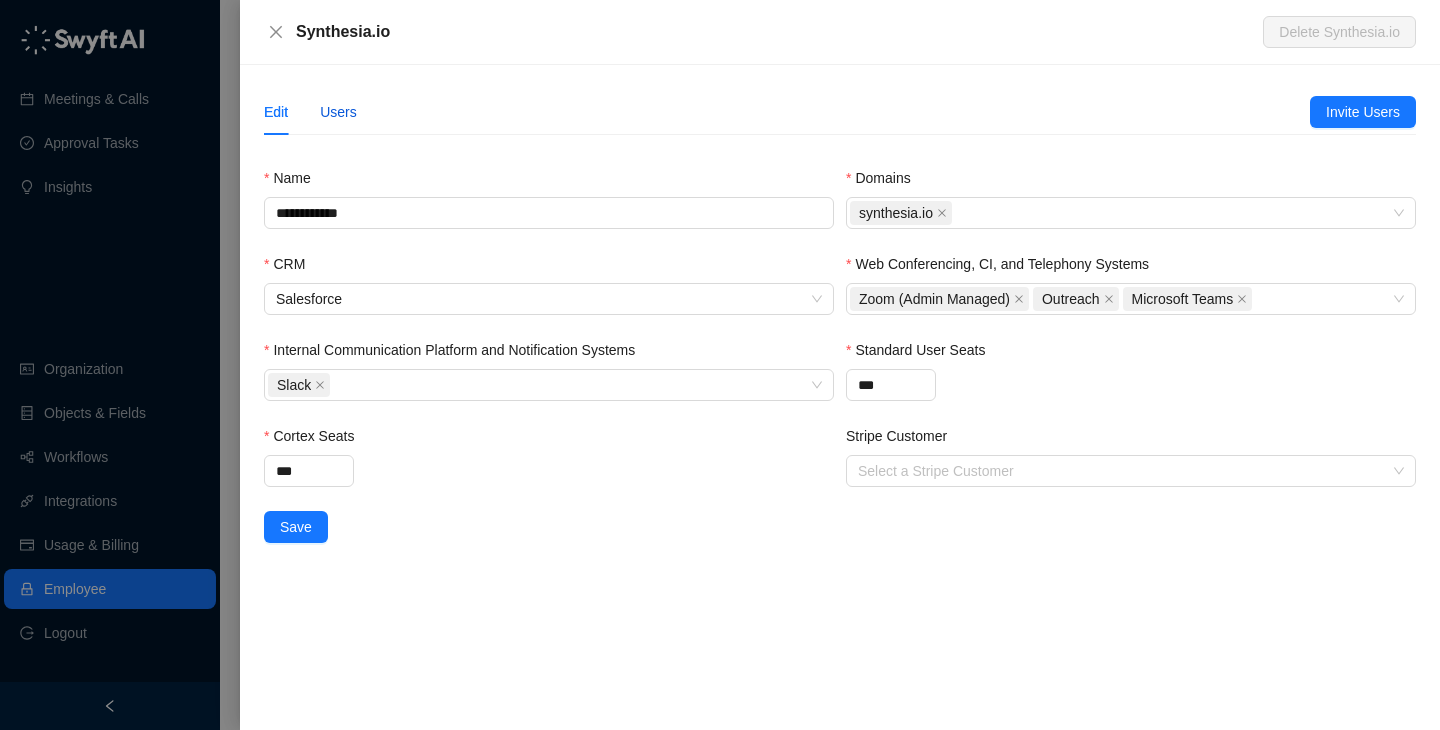 click on "Users" at bounding box center (338, 112) 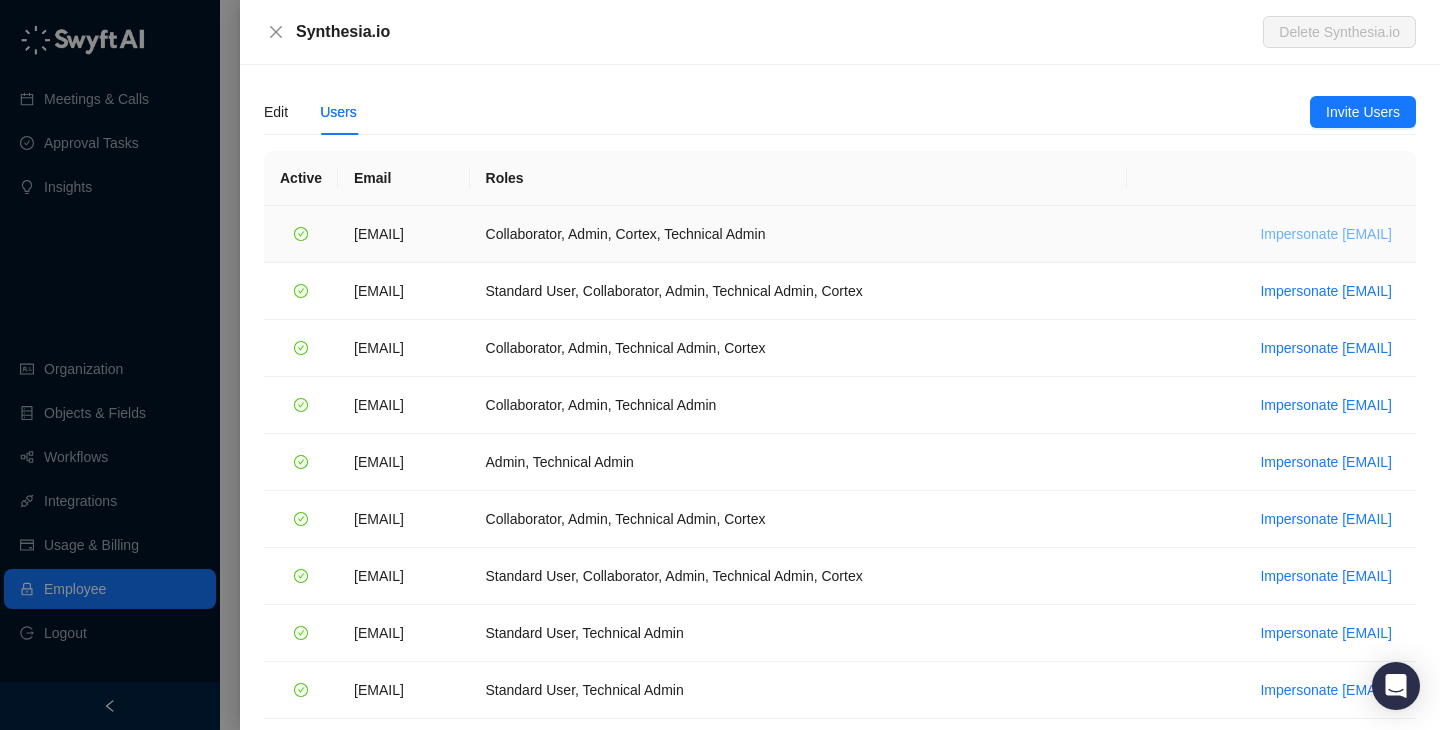 click on "Impersonate alice.ketch@synthesia.io" at bounding box center (1326, 234) 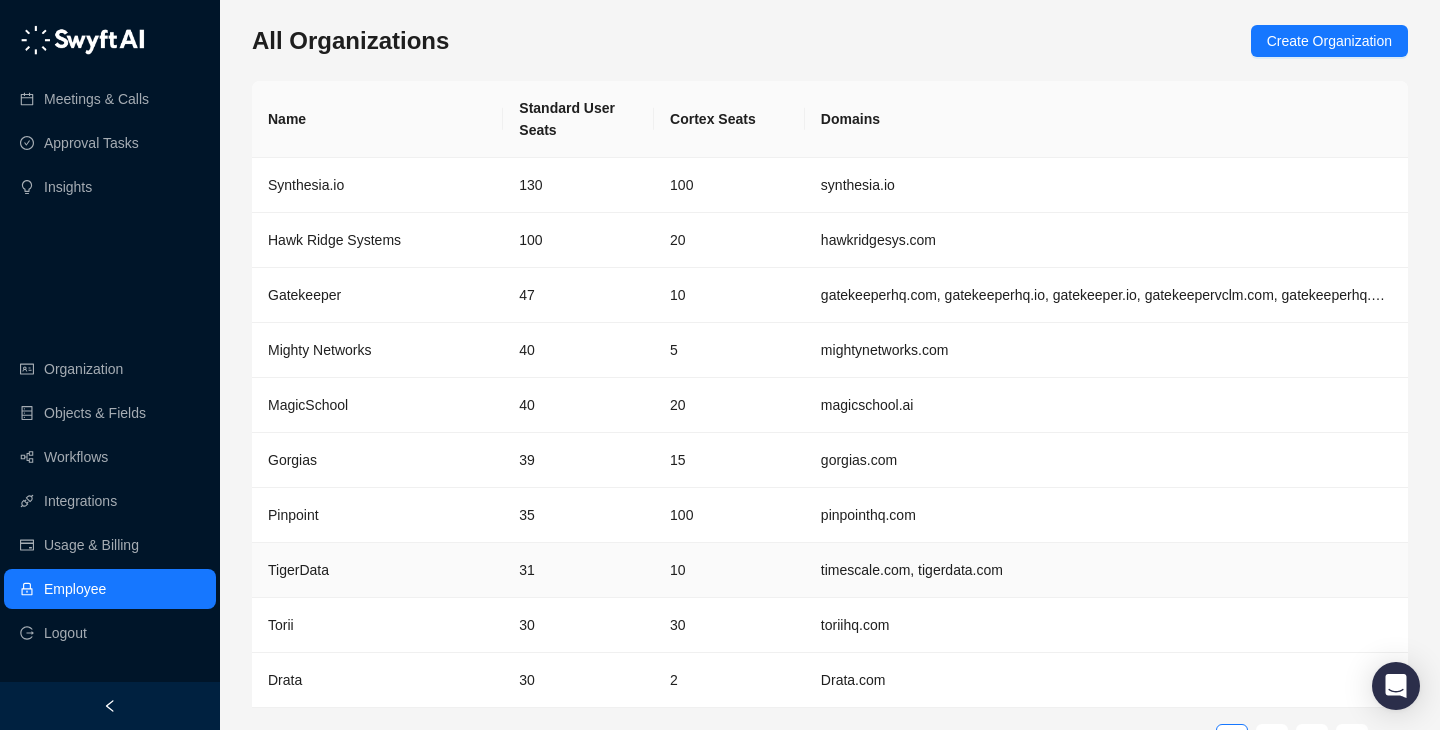 scroll, scrollTop: 38, scrollLeft: 0, axis: vertical 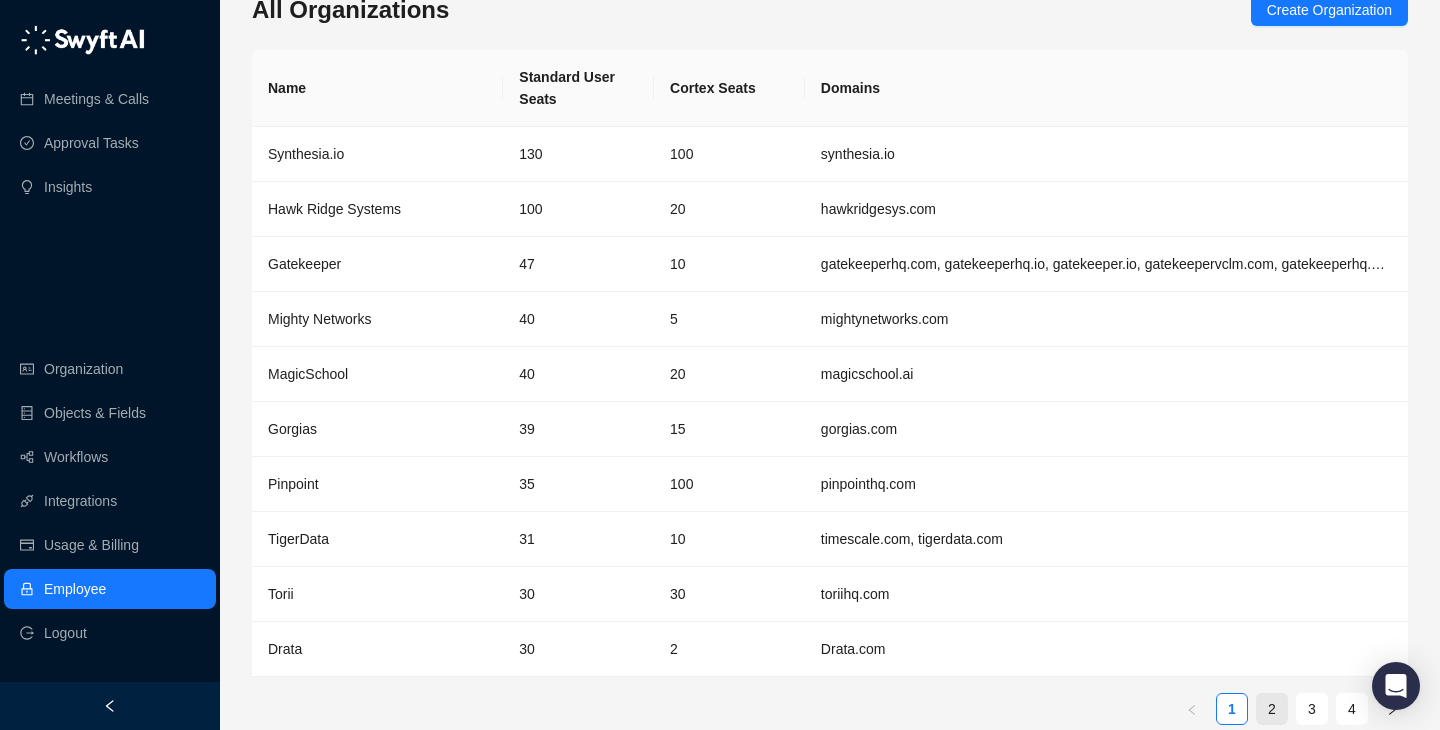 click on "2" at bounding box center [1272, 709] 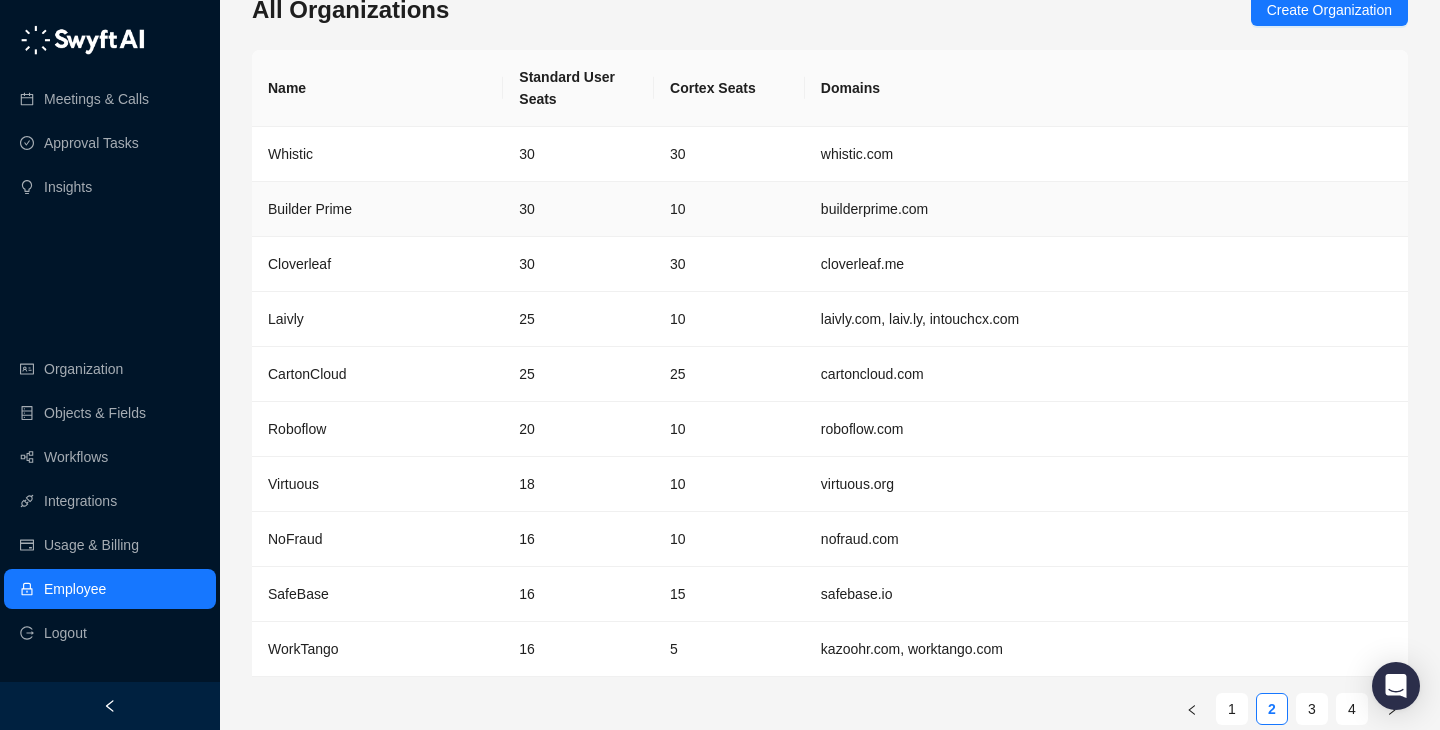 click on "Builder Prime" at bounding box center (377, 209) 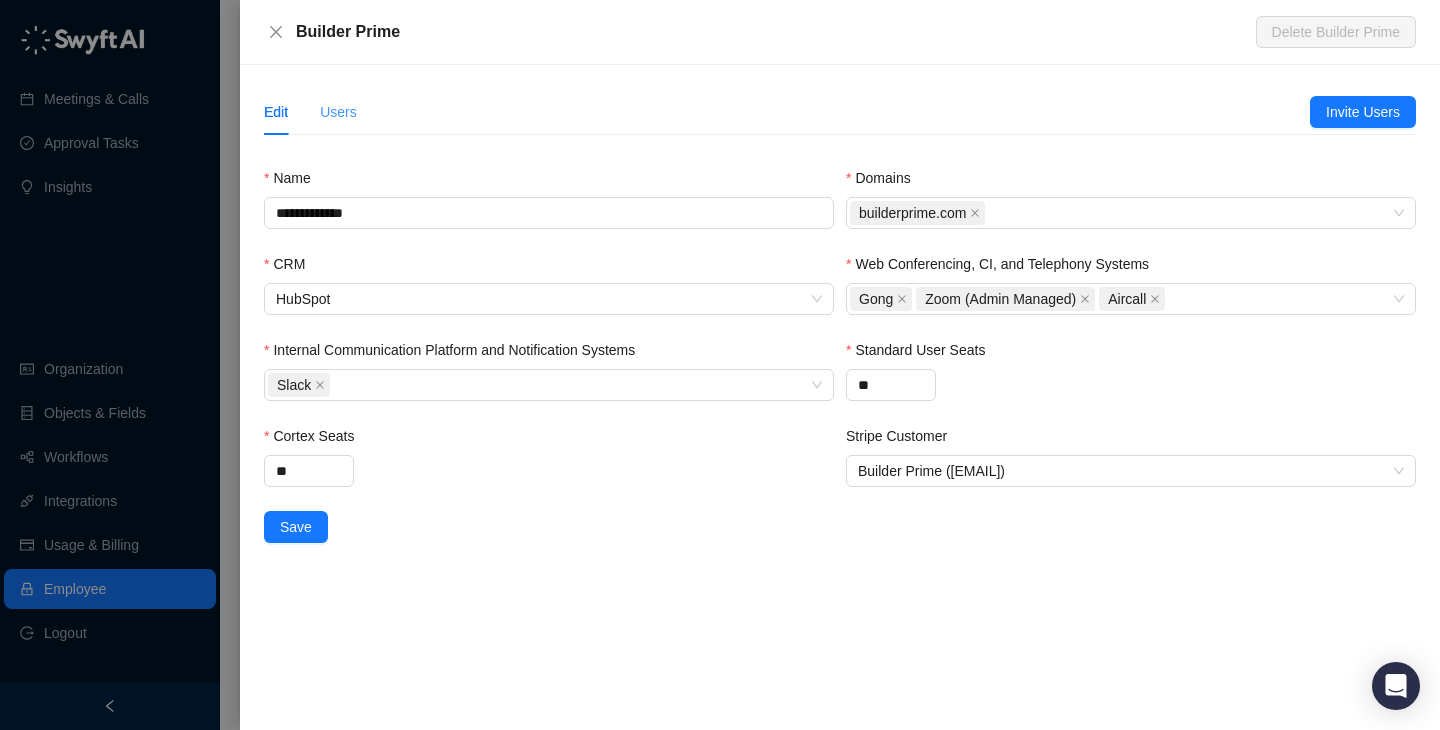 click on "Users" at bounding box center (338, 112) 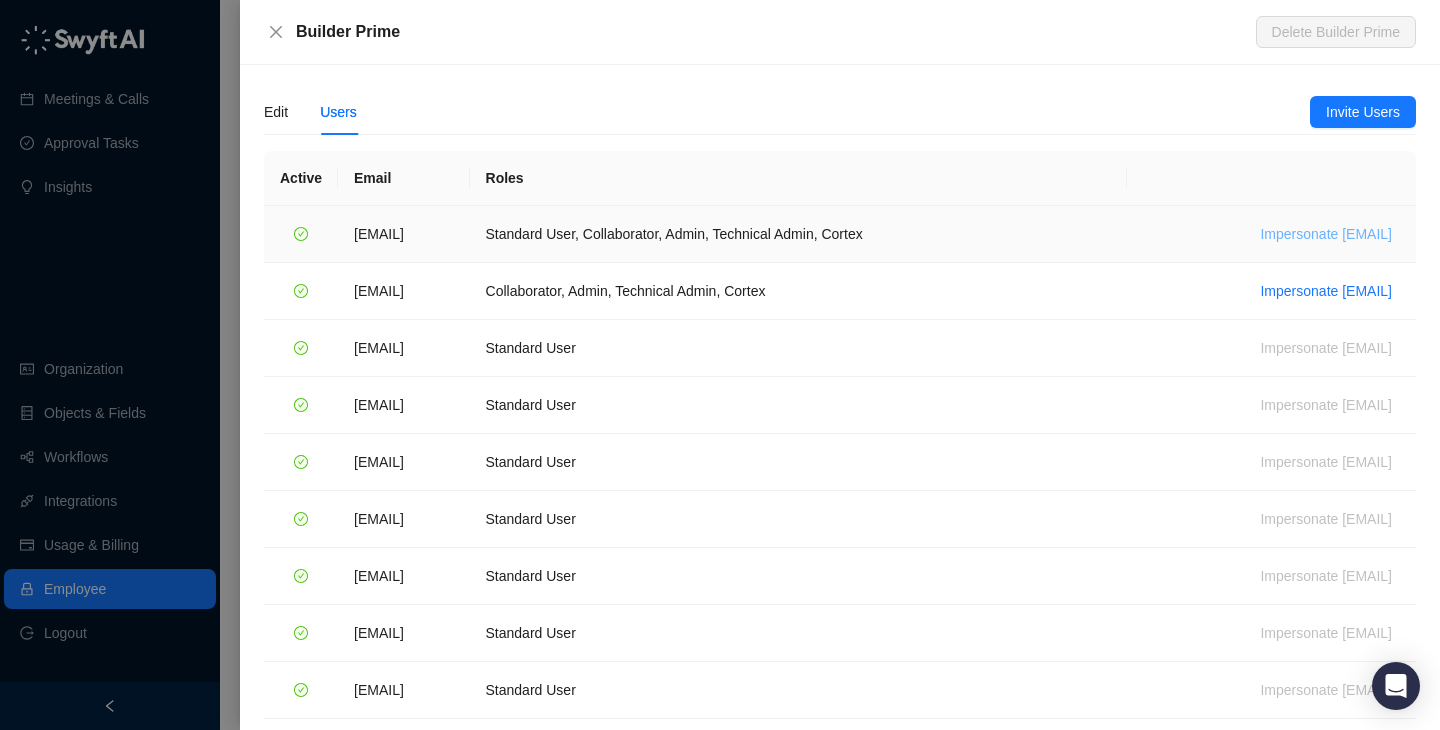 click on "Impersonate [EMAIL]" at bounding box center (1326, 234) 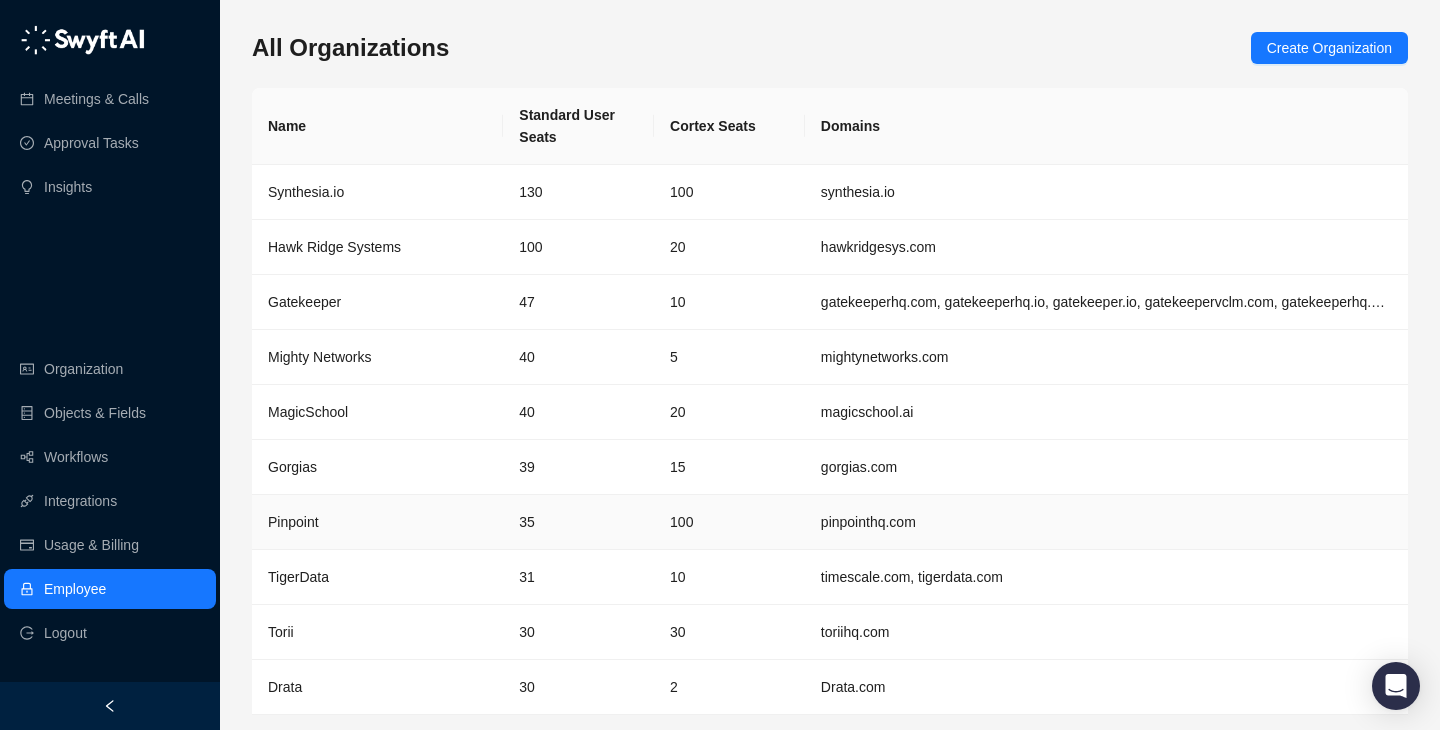 scroll, scrollTop: 65, scrollLeft: 0, axis: vertical 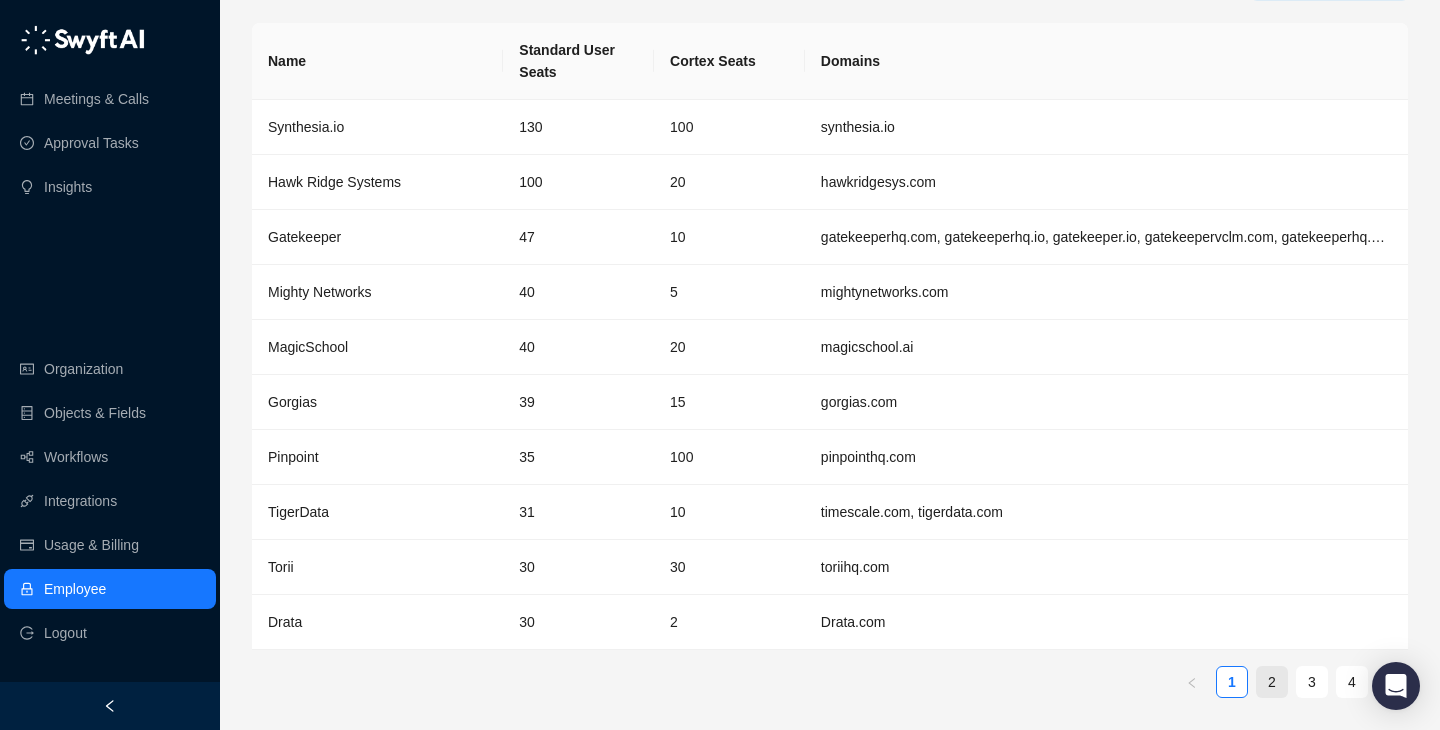 click on "2" at bounding box center [1272, 682] 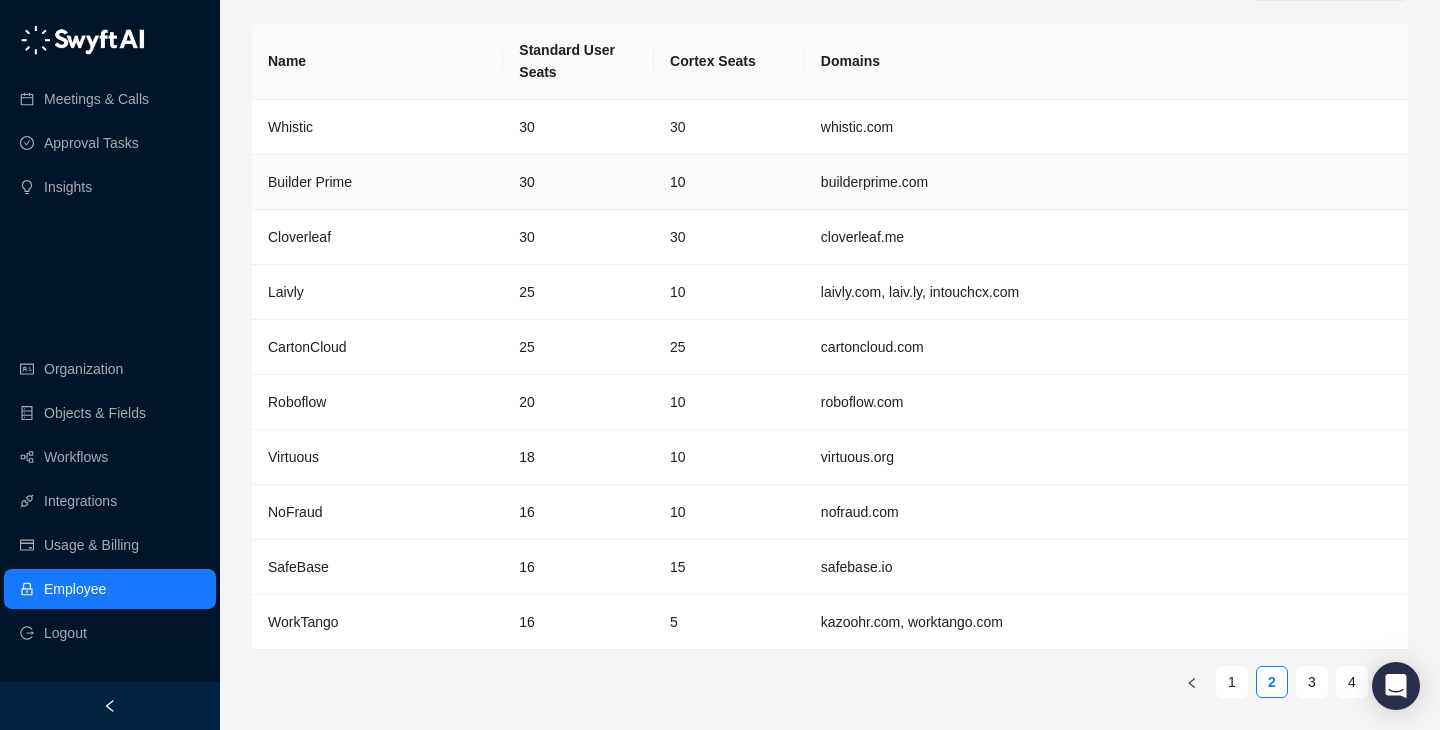 click on "30" at bounding box center (578, 182) 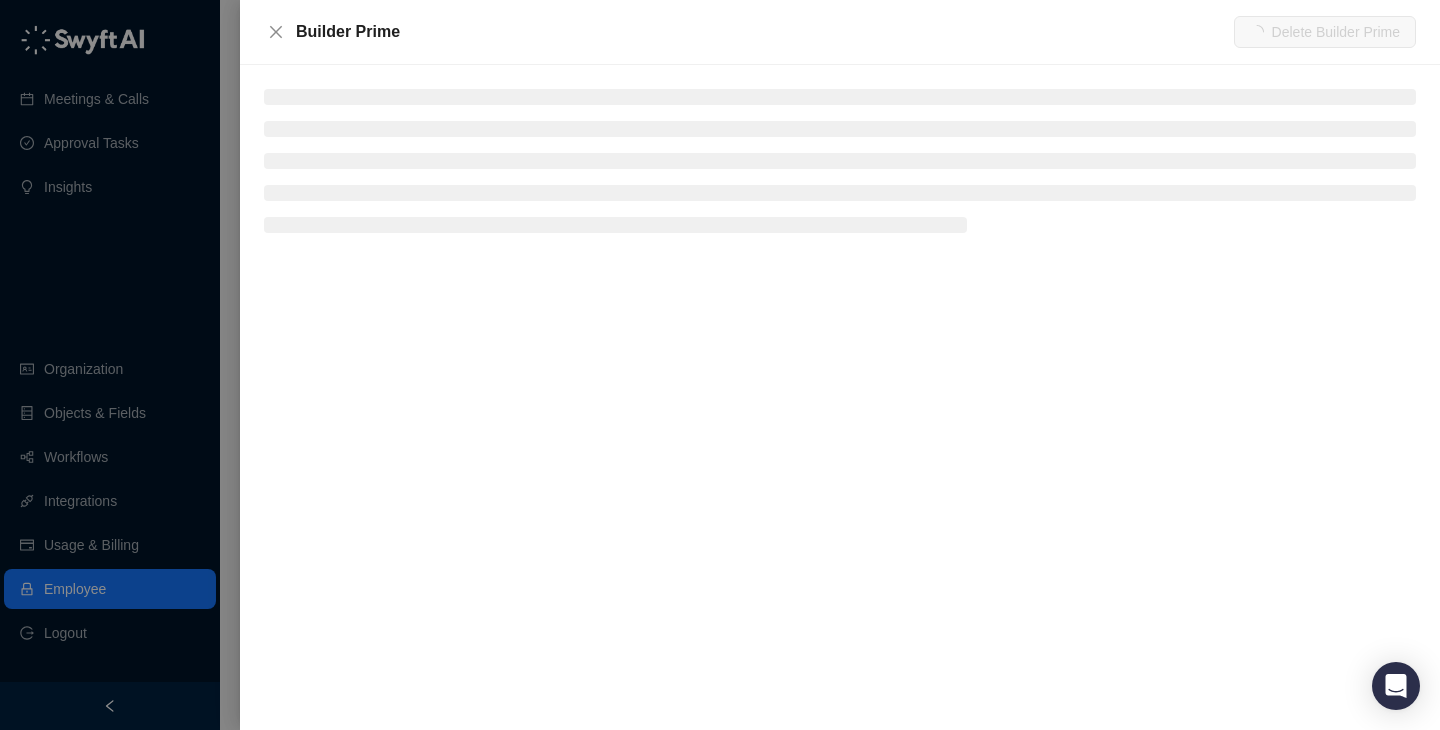 click at bounding box center (720, 365) 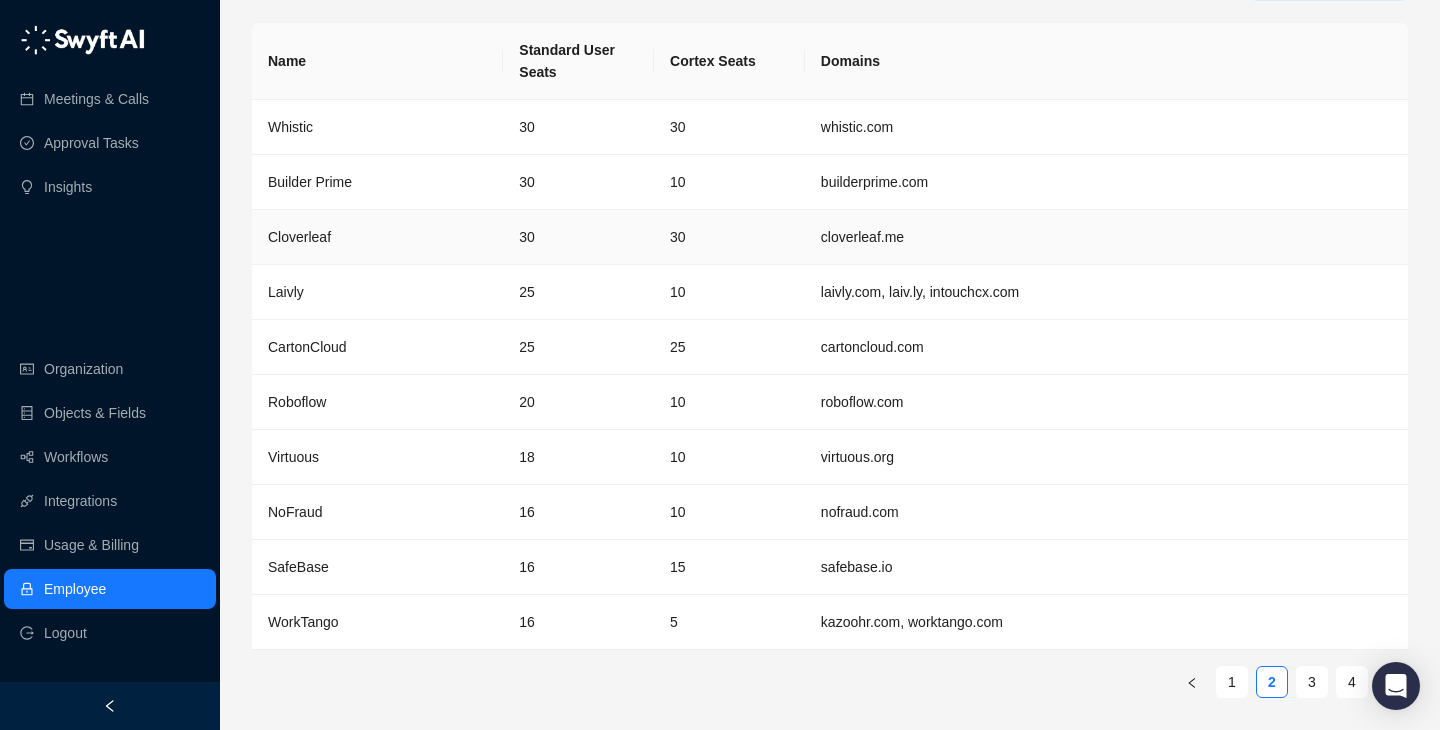 click on "Cloverleaf" at bounding box center (377, 237) 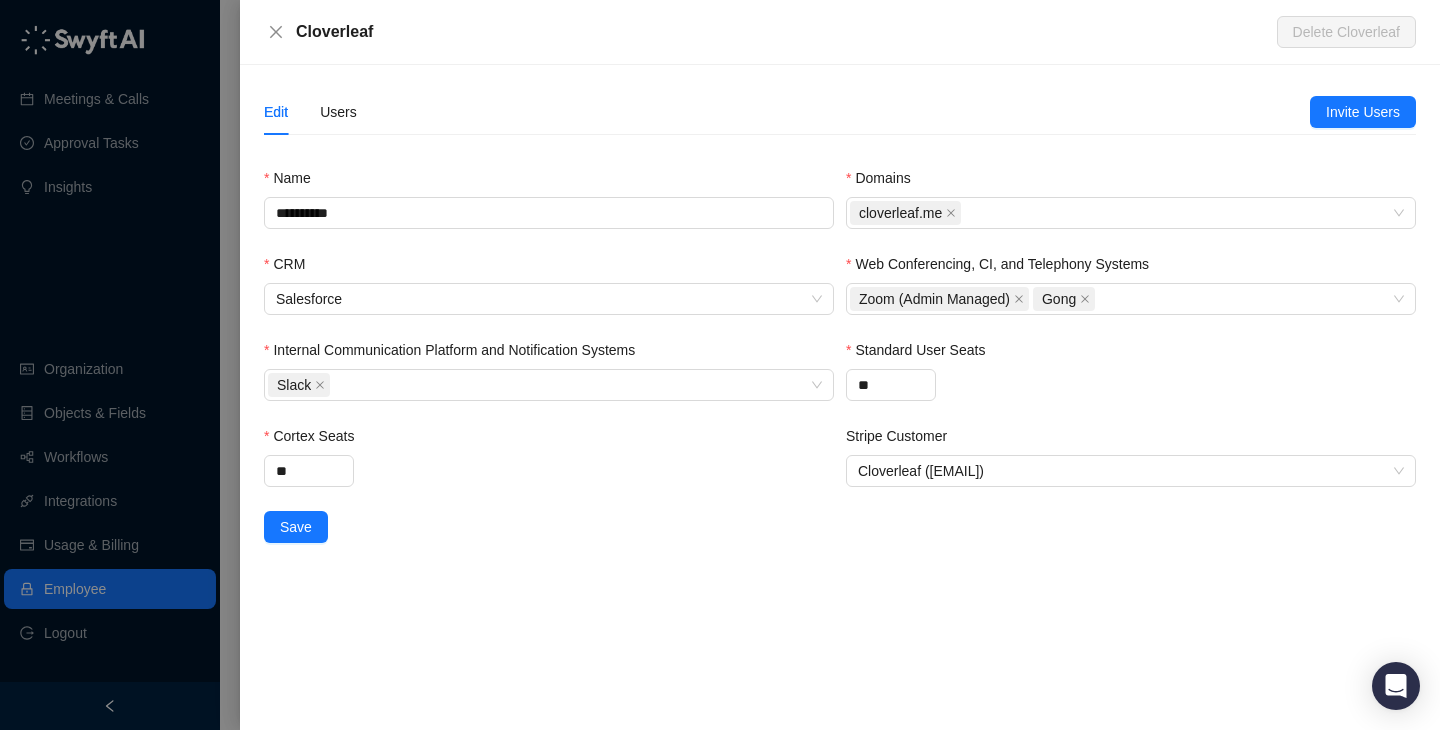 click on "Edit Users" at bounding box center (787, 112) 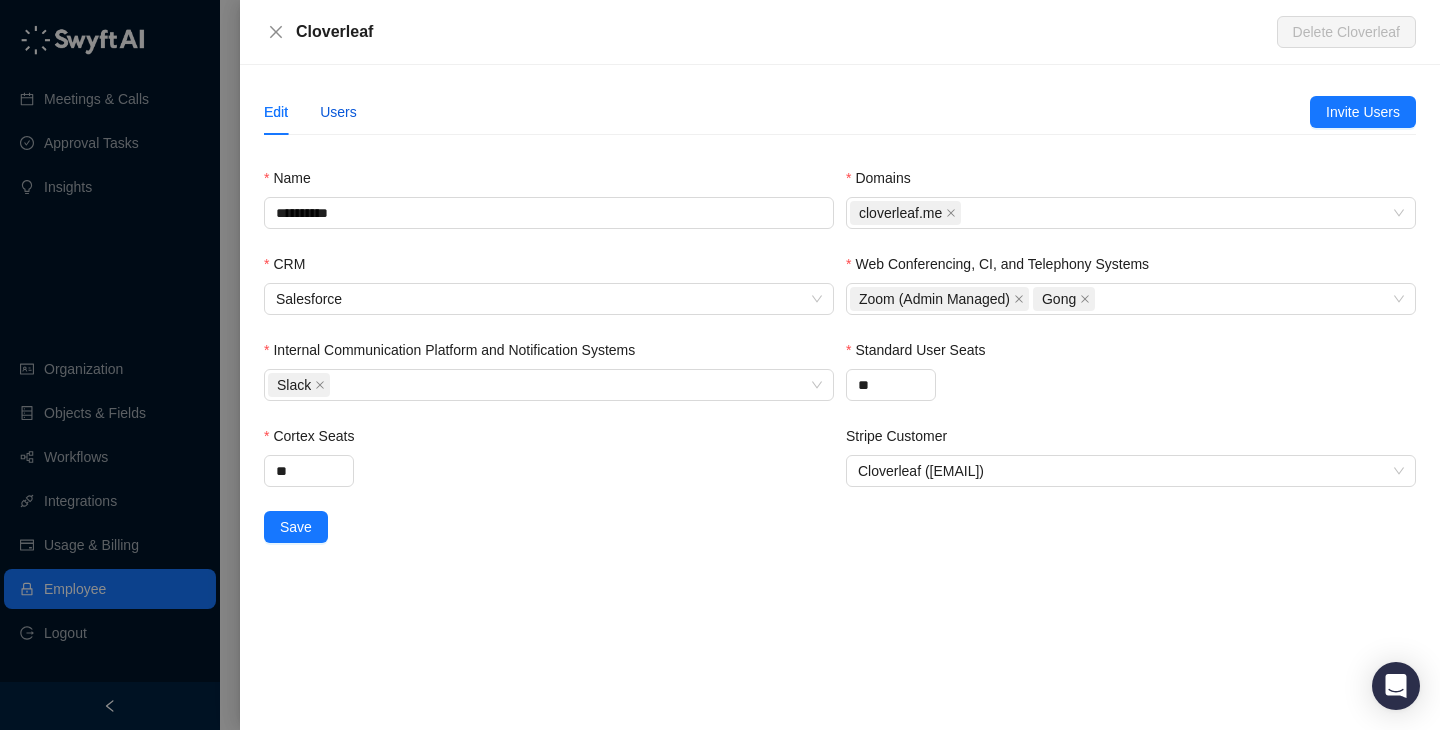 click on "Users" at bounding box center [338, 112] 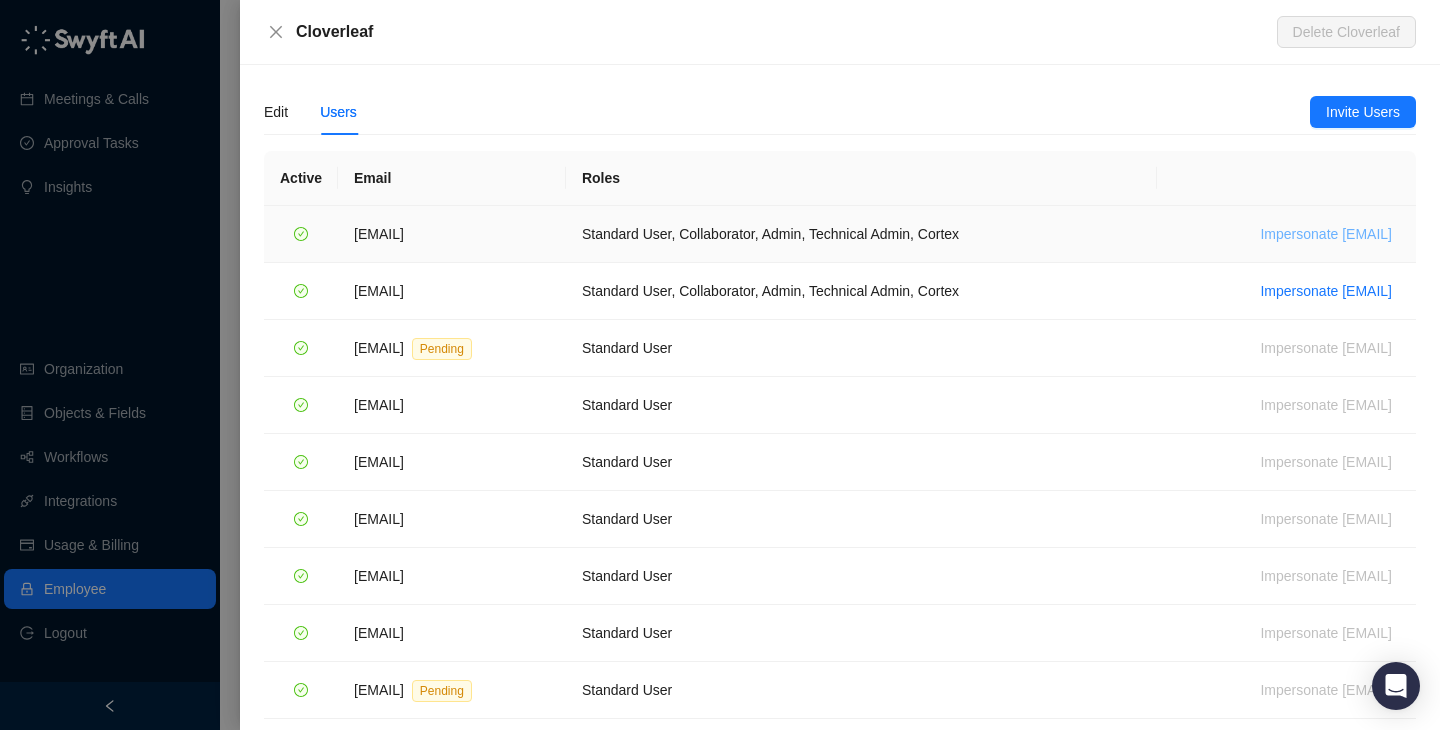 click on "Impersonate evan.schultz@cloverleaf.me" at bounding box center (1326, 234) 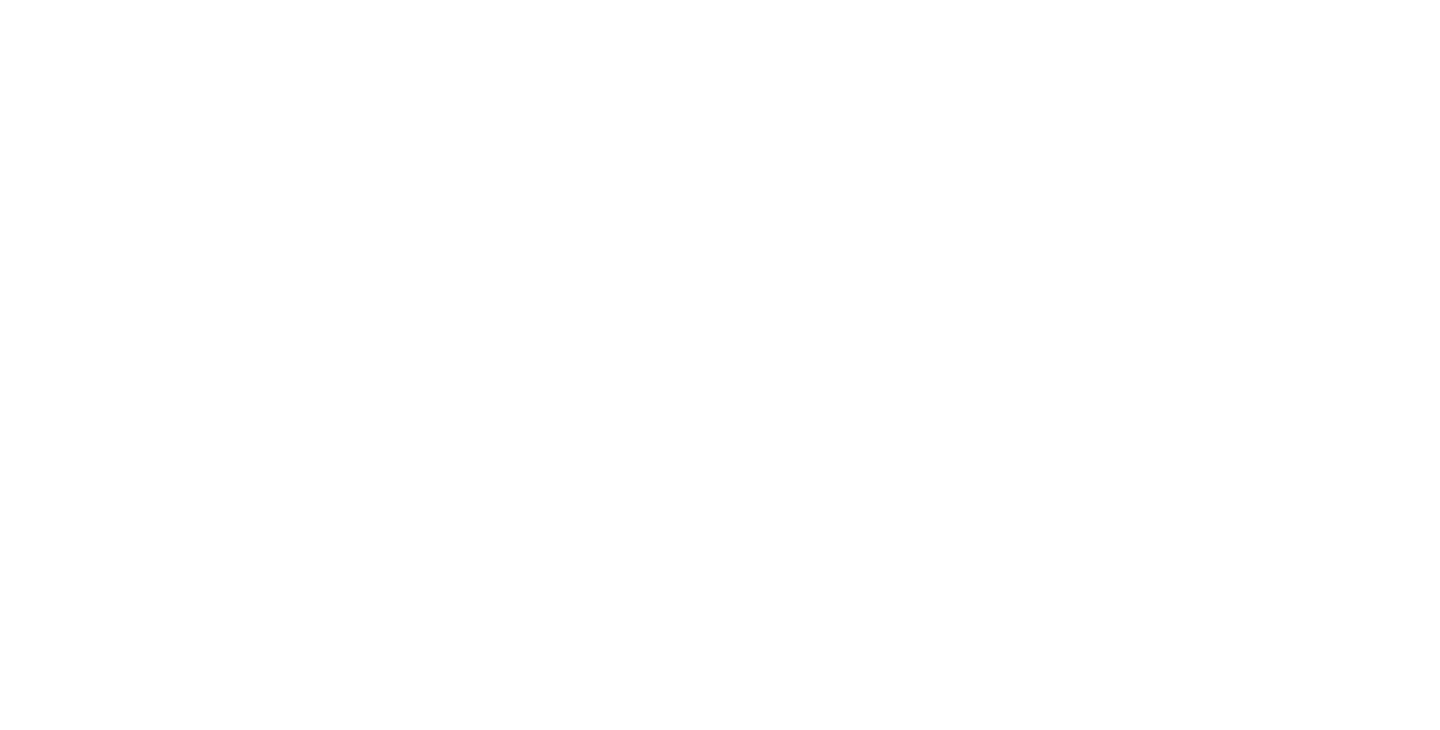 scroll, scrollTop: 0, scrollLeft: 0, axis: both 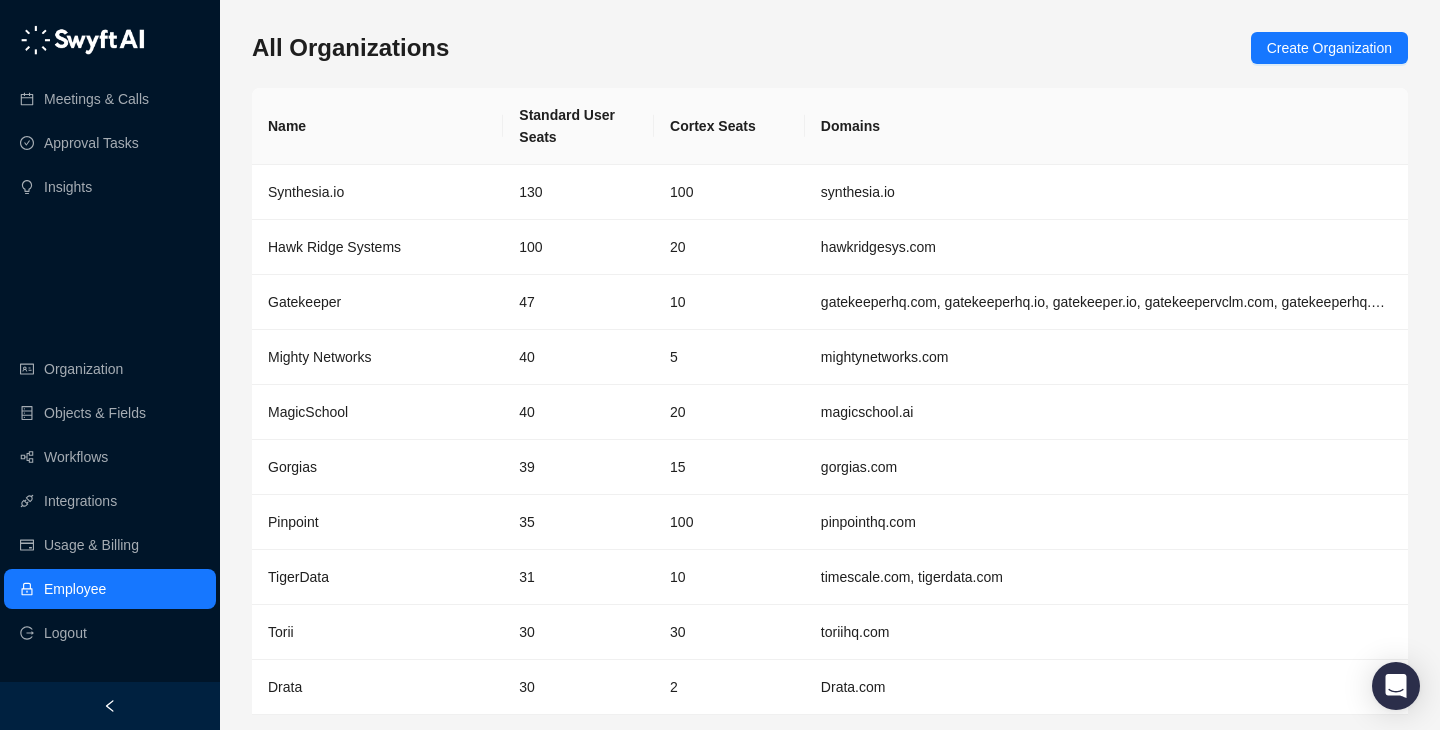 click on "Cortex Seats" at bounding box center [729, 126] 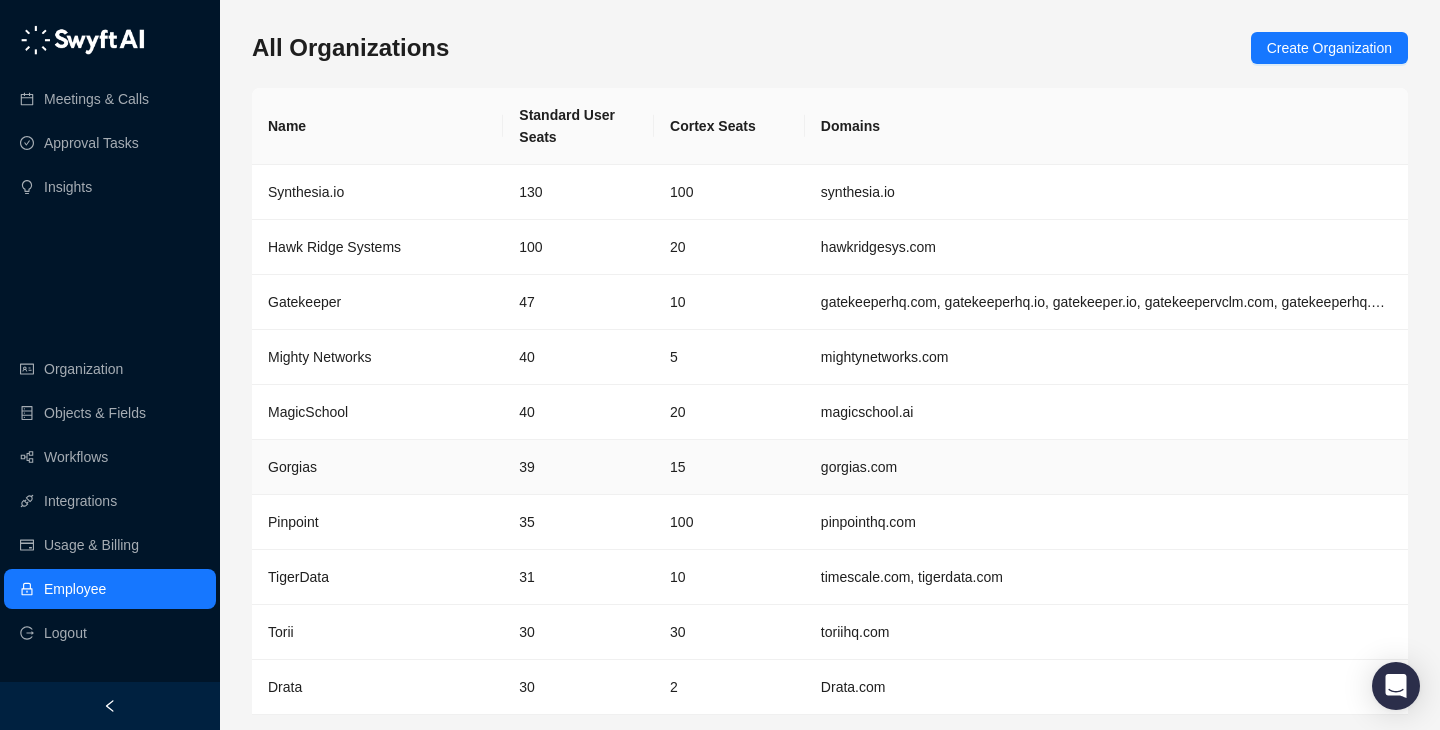 scroll, scrollTop: 65, scrollLeft: 0, axis: vertical 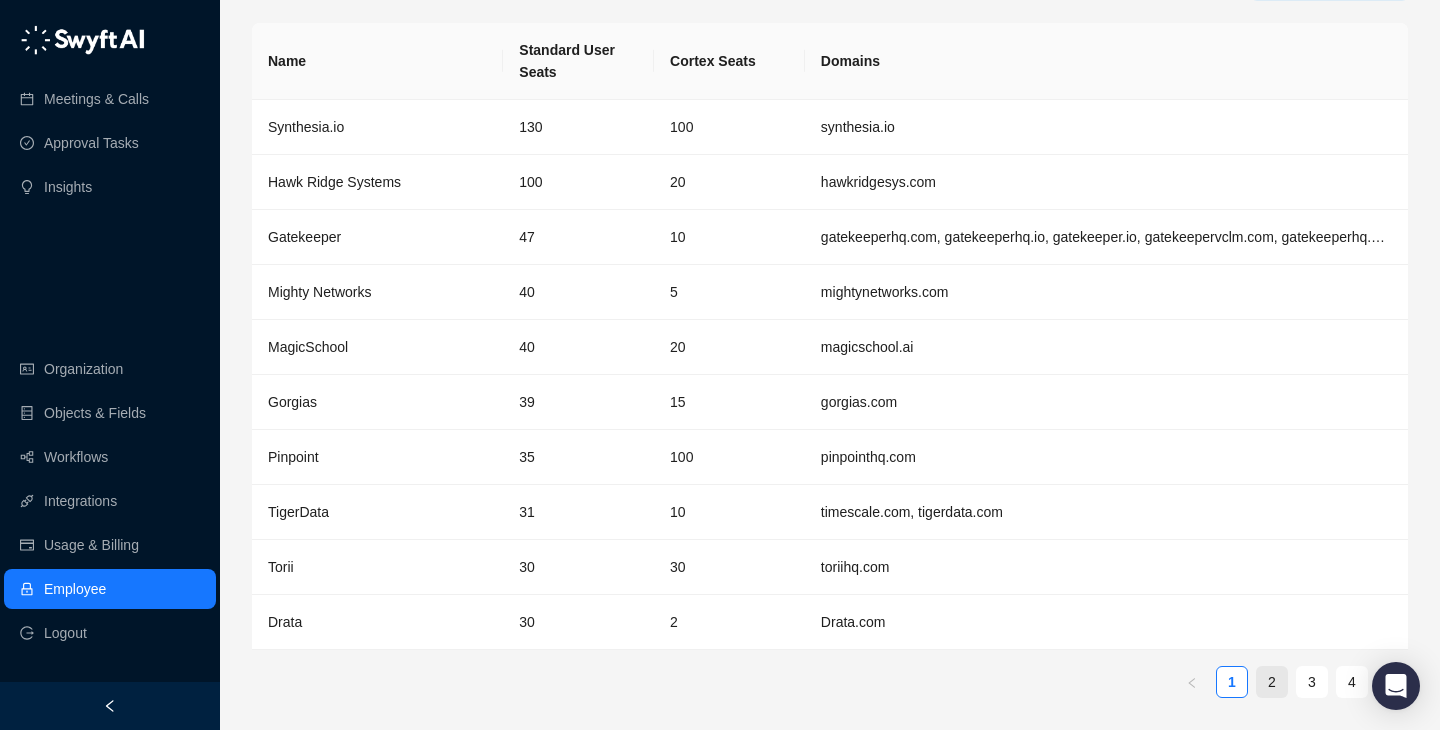 click on "2" at bounding box center (1272, 682) 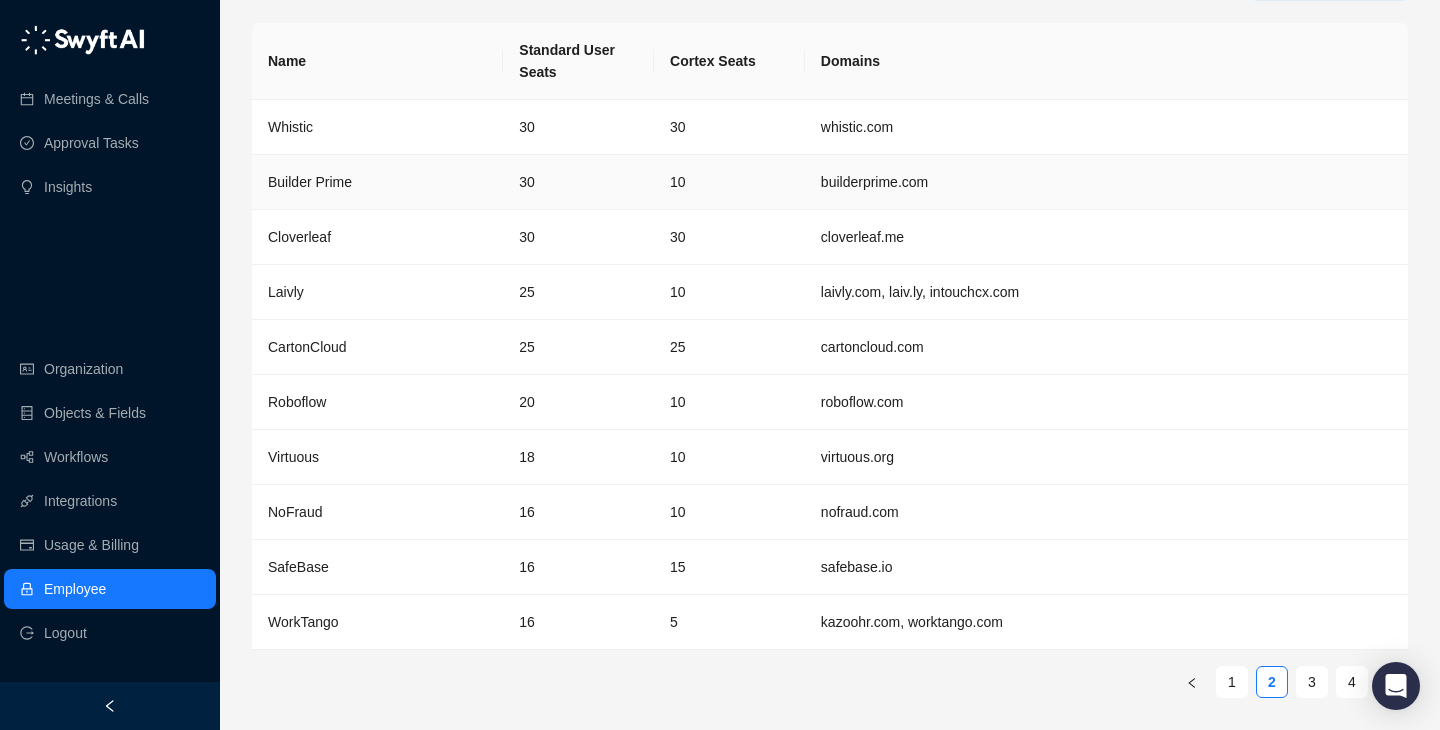 click on "Builder Prime" at bounding box center (377, 182) 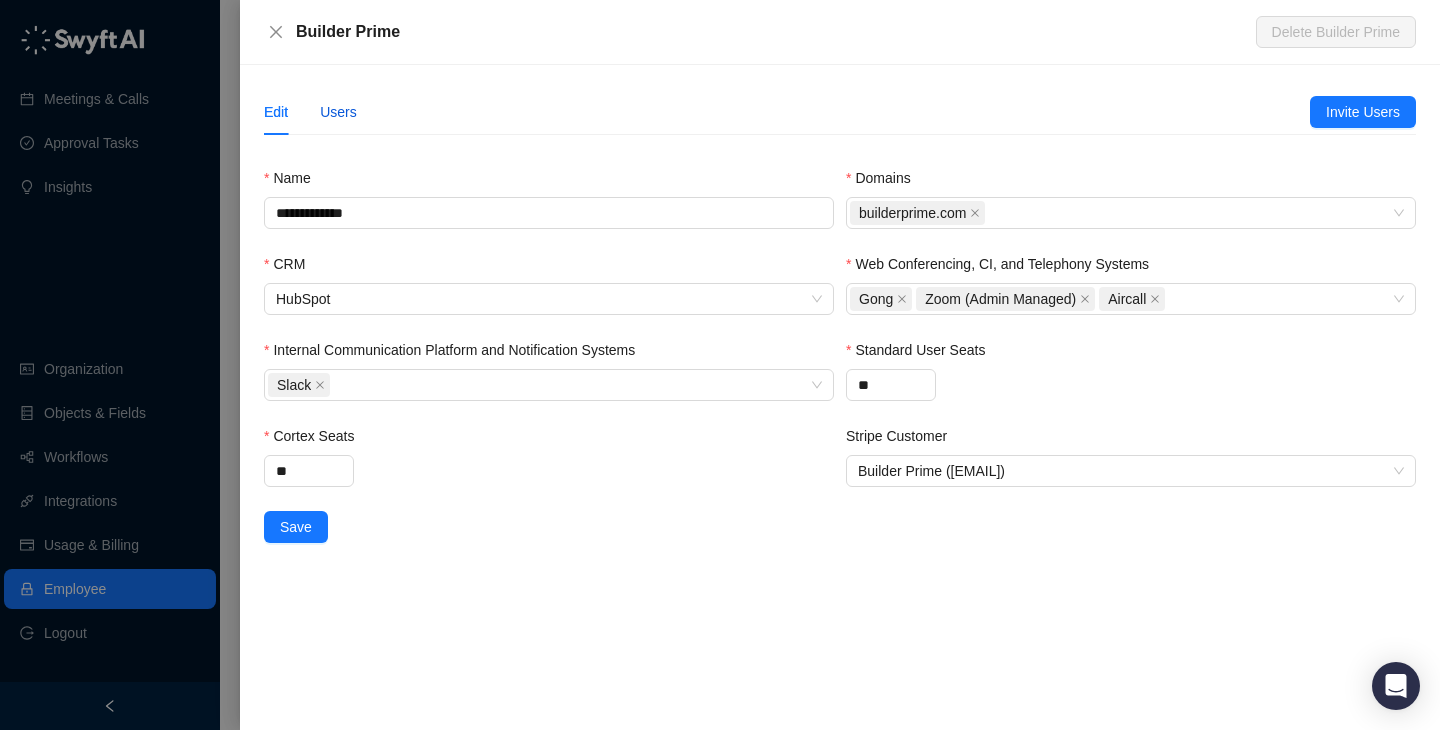 click on "Users" at bounding box center (338, 112) 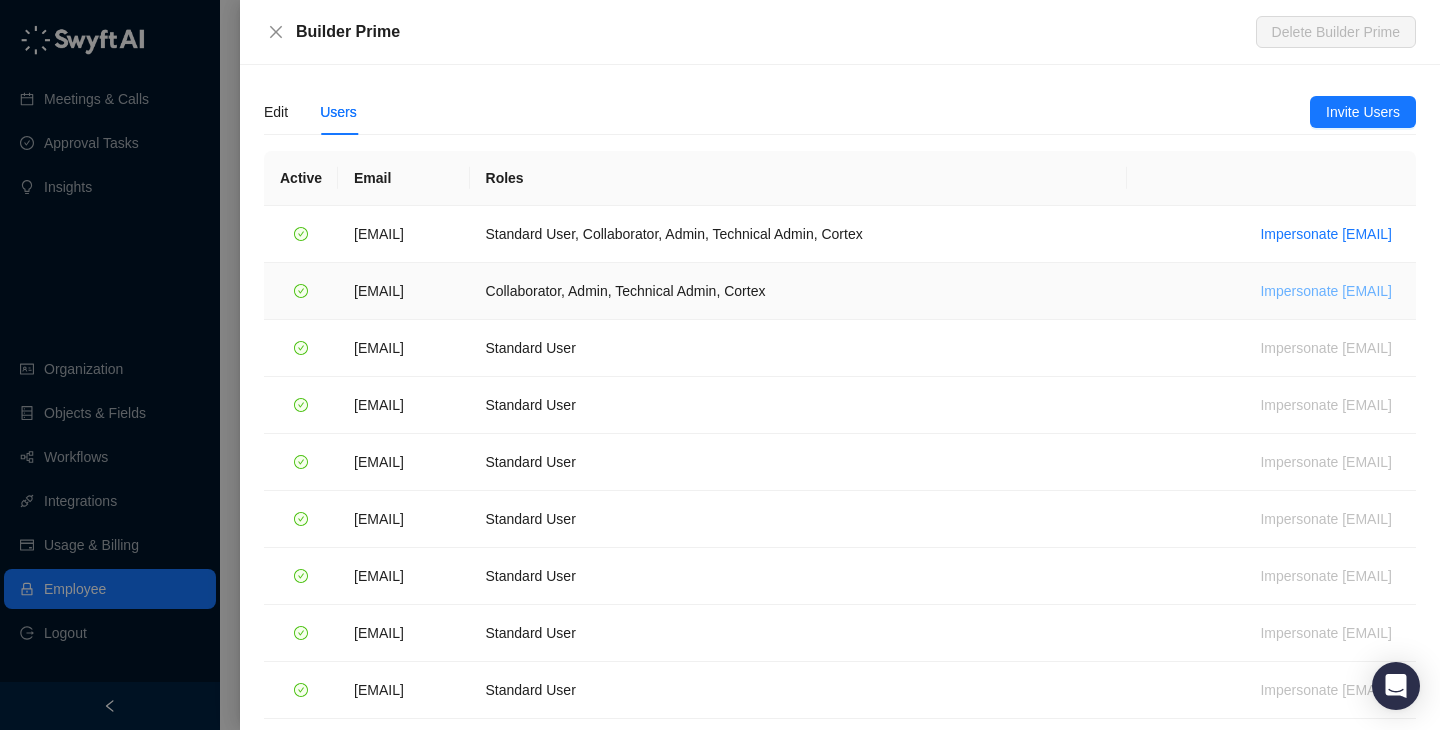 click on "Impersonate [EMAIL]" at bounding box center [1326, 291] 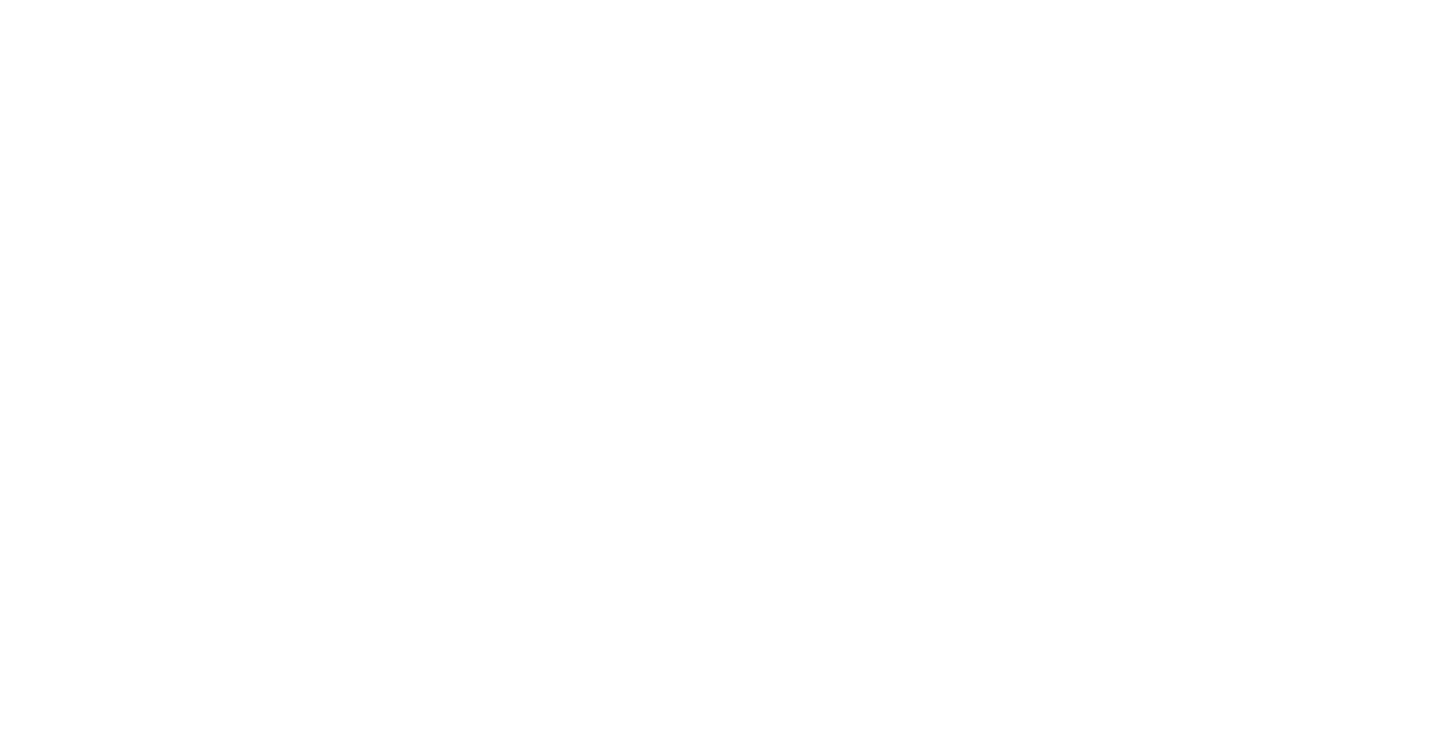 scroll, scrollTop: 0, scrollLeft: 0, axis: both 